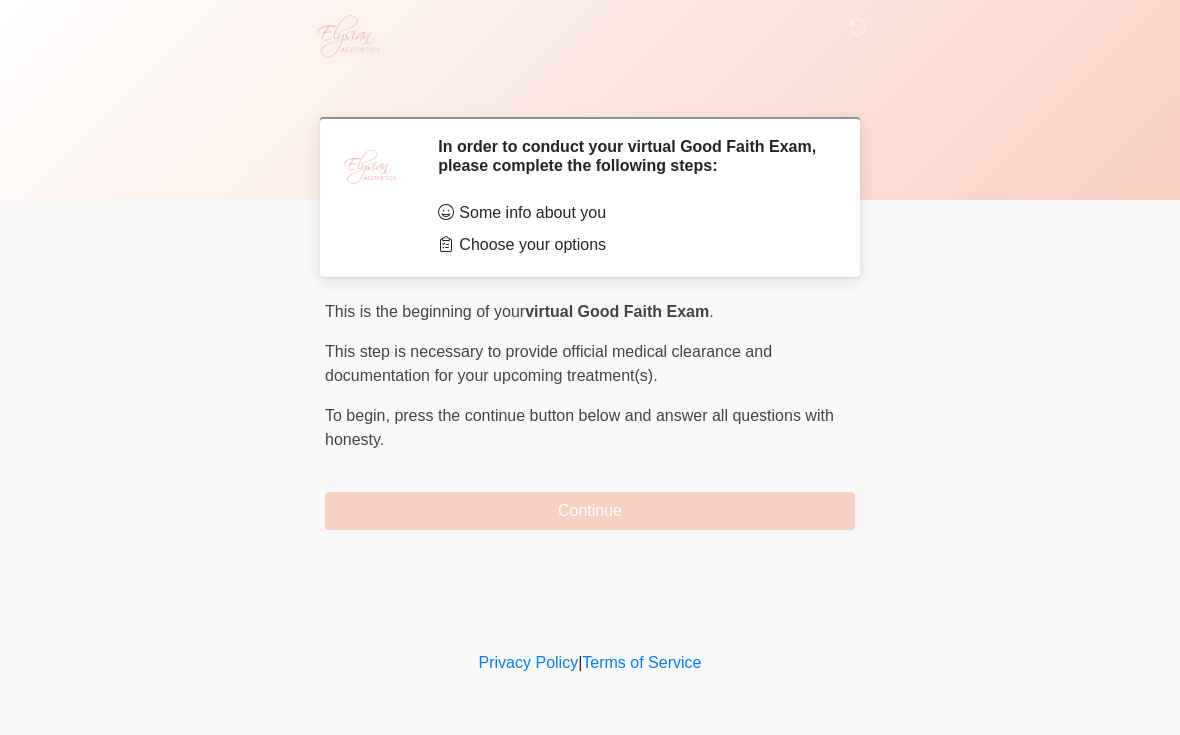 scroll, scrollTop: 0, scrollLeft: 0, axis: both 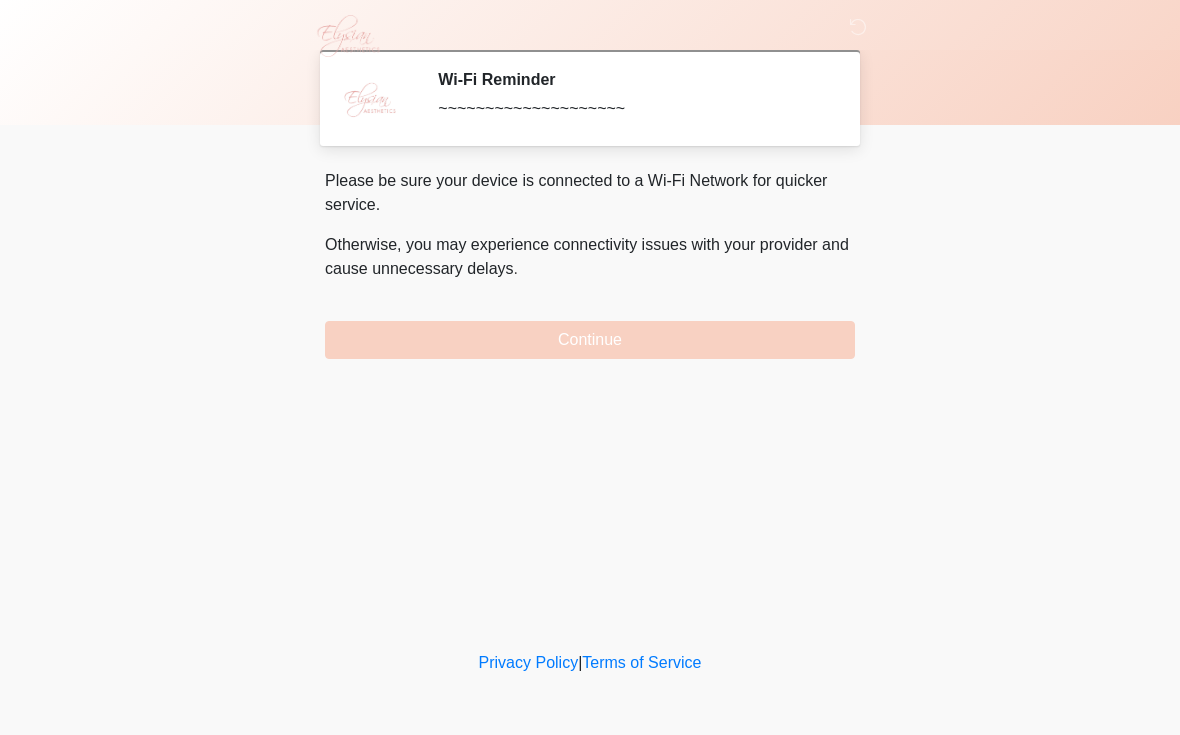 click on "Continue" at bounding box center (590, 340) 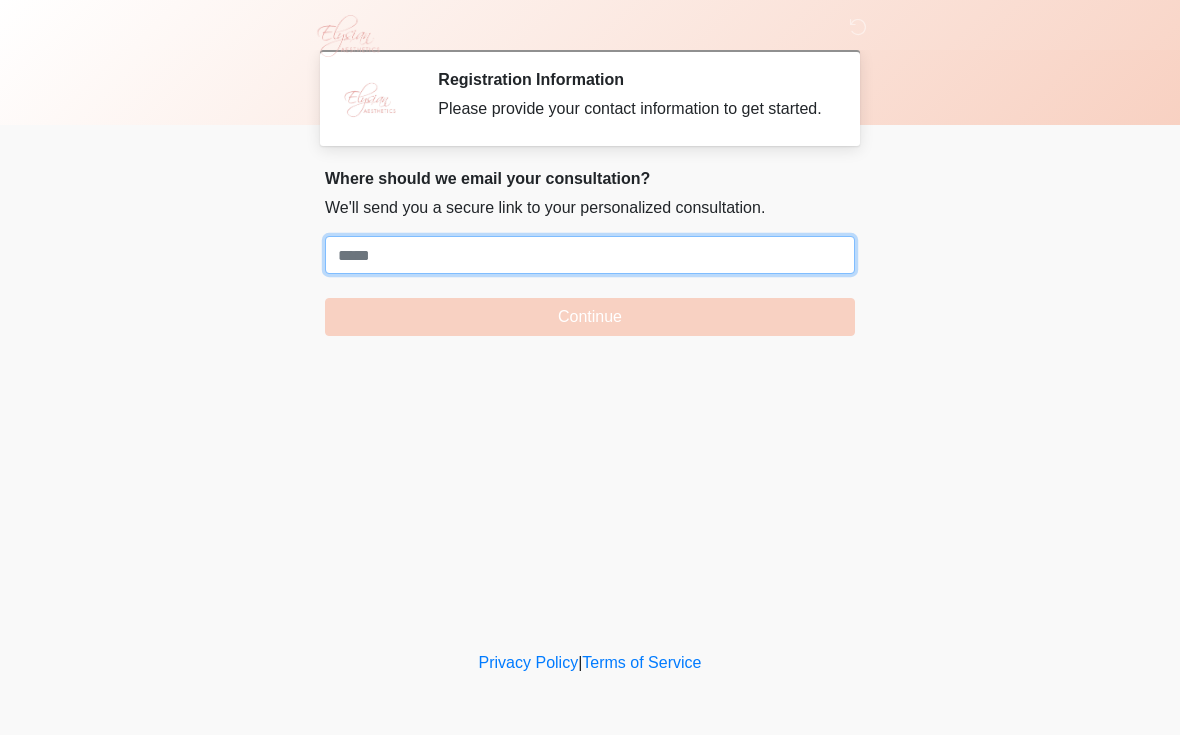 click on "Where should we email your treatment plan?" at bounding box center [590, 255] 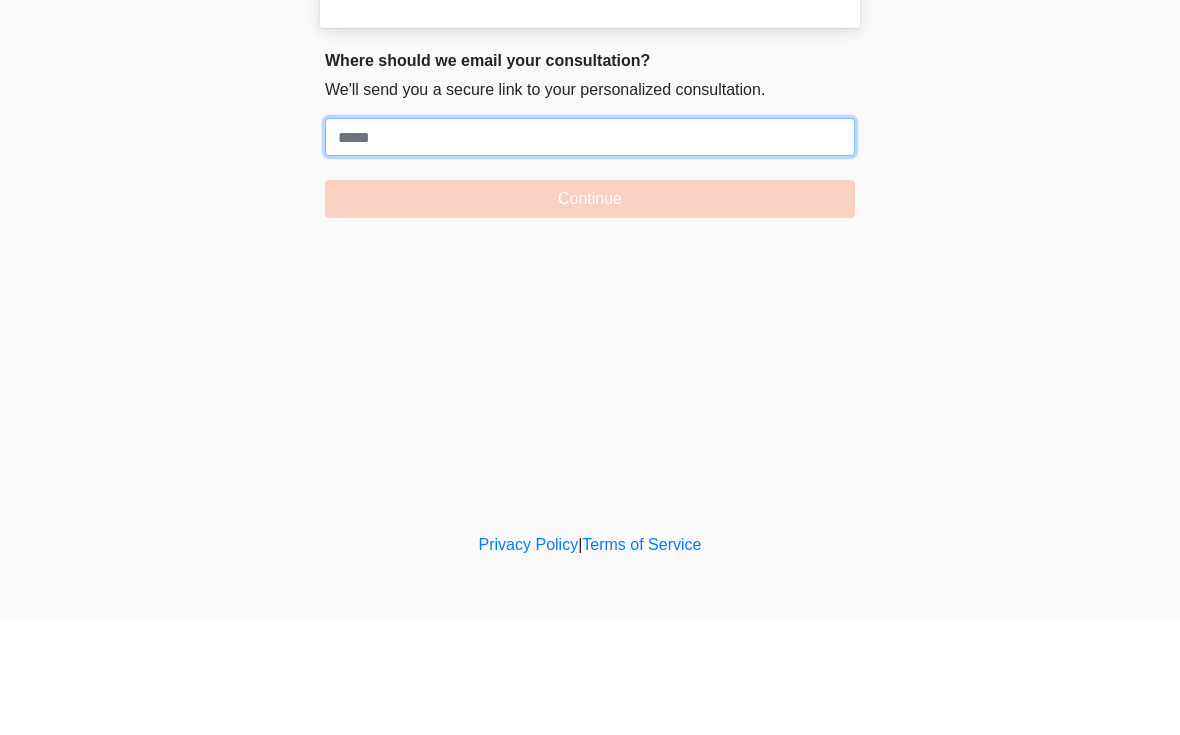 paste on "**********" 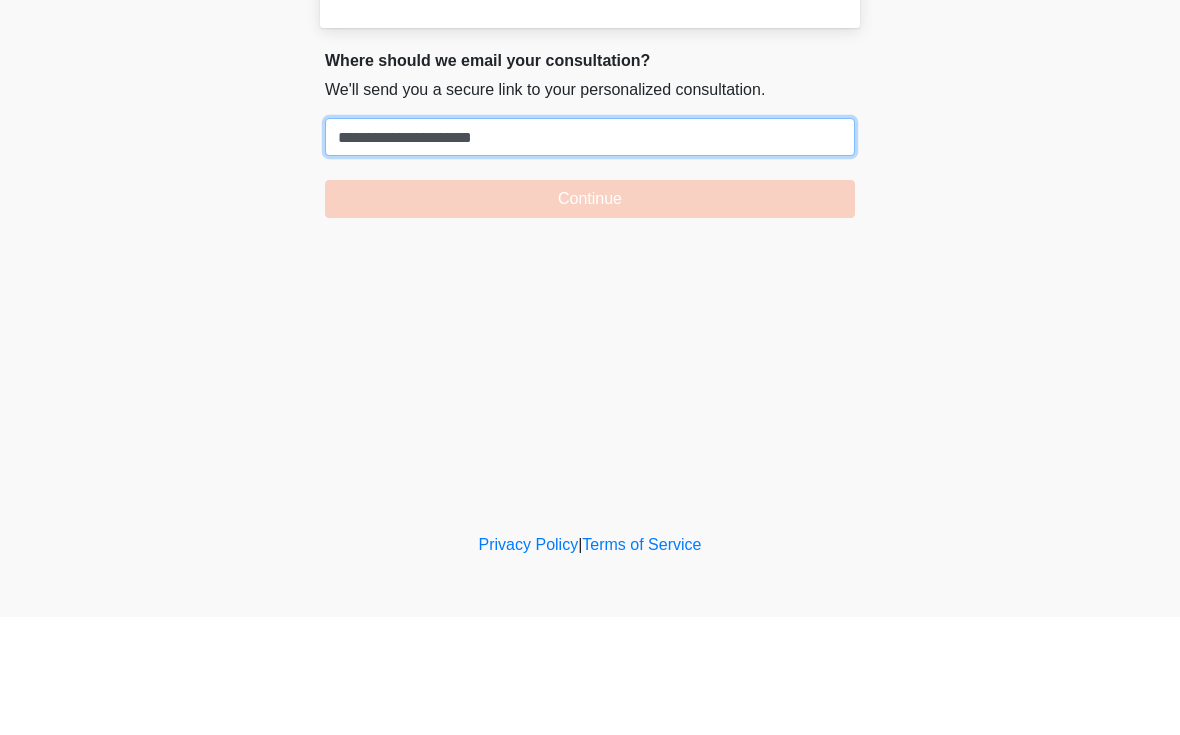 type on "**********" 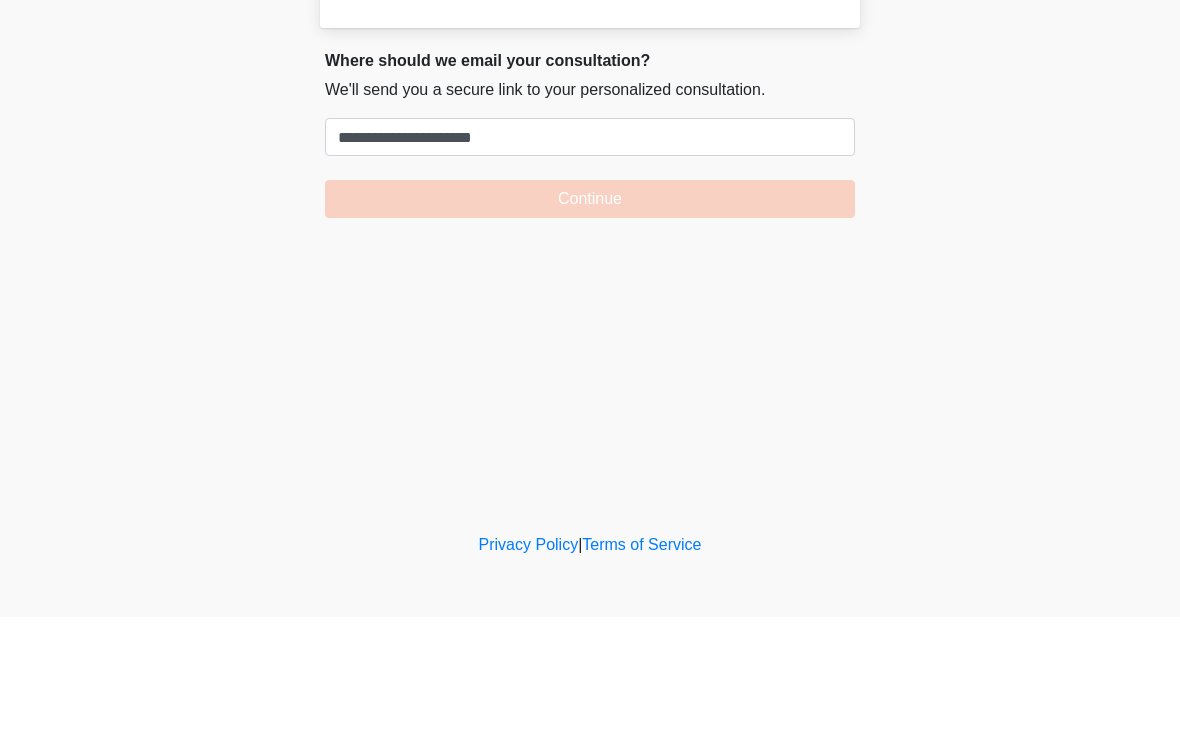 click on "Continue" at bounding box center (590, 317) 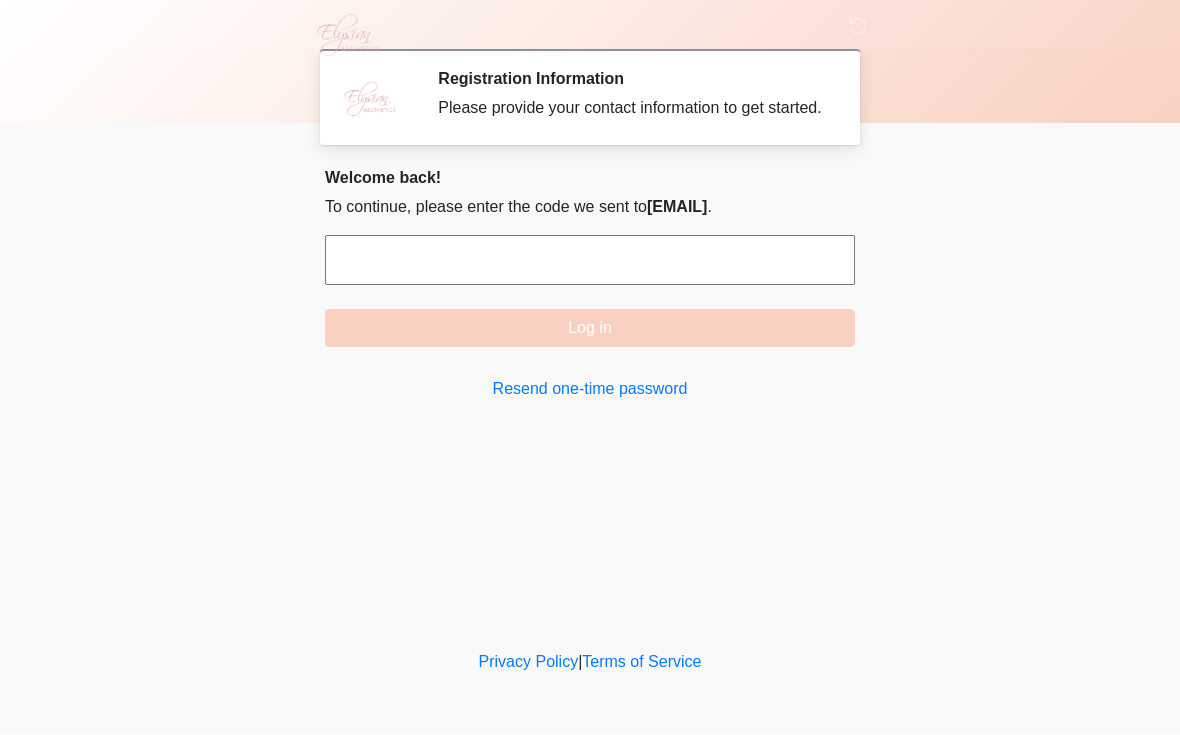 click at bounding box center (590, 261) 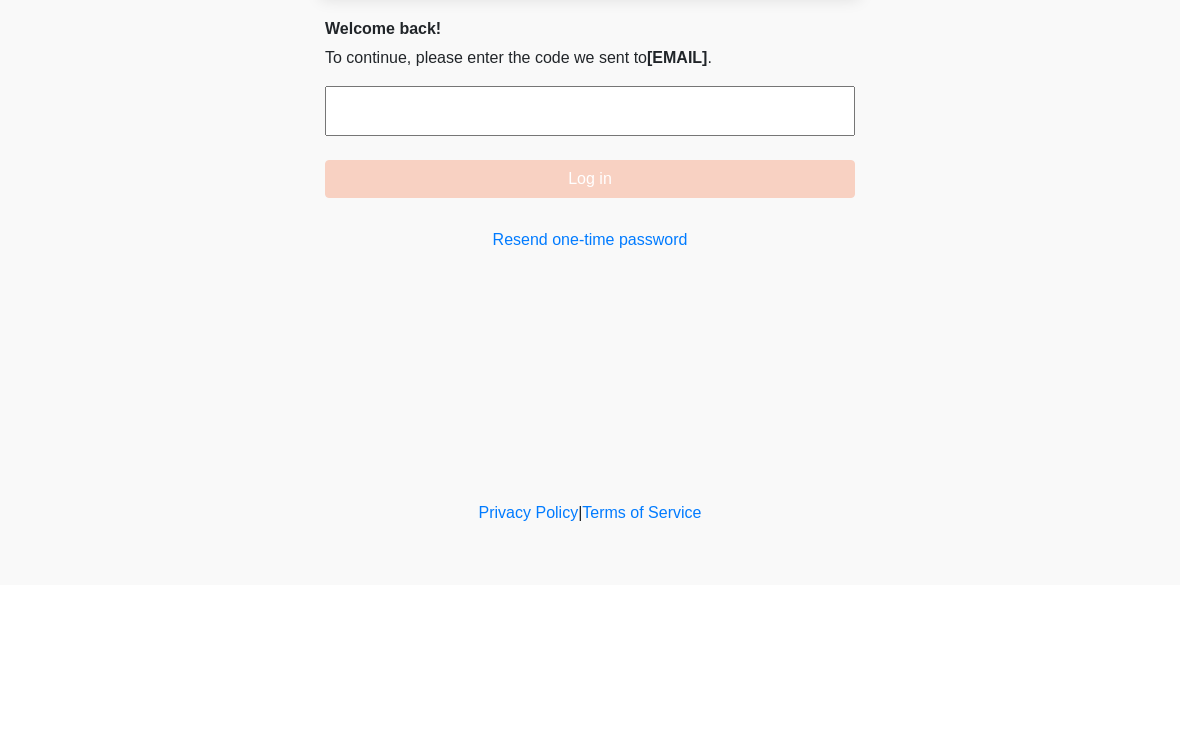 click on "Resend one-time password" at bounding box center [590, 390] 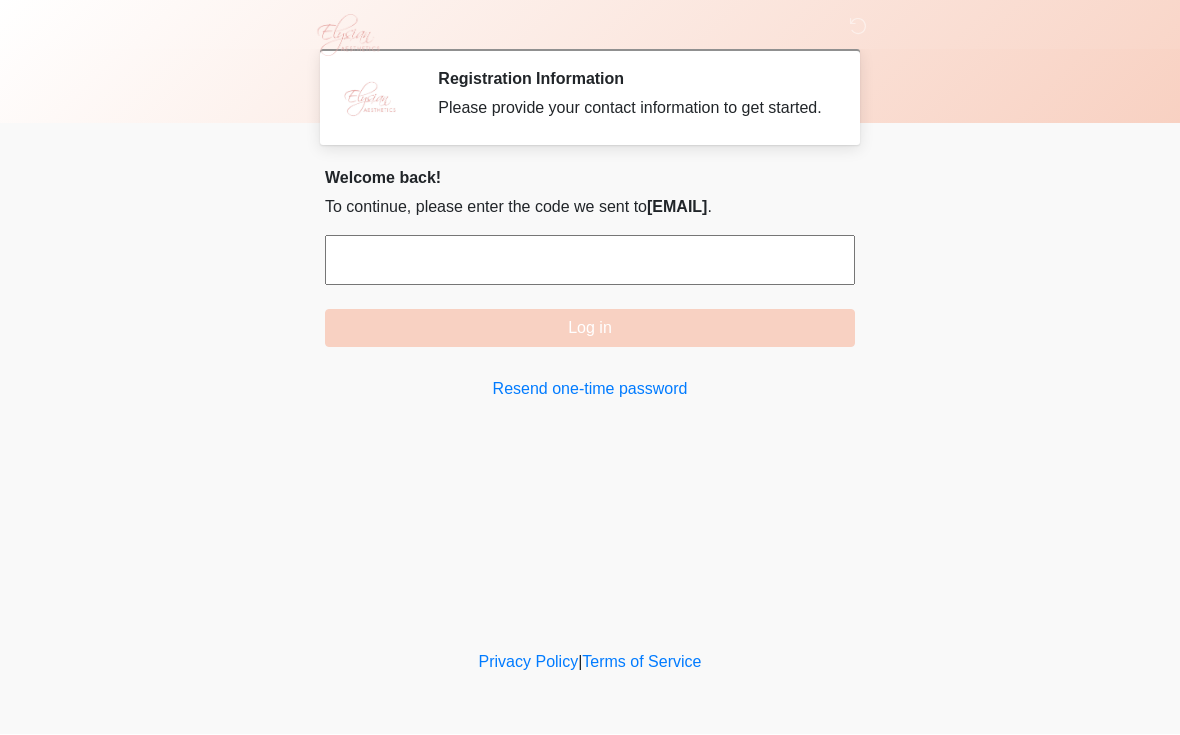 click at bounding box center [590, 261] 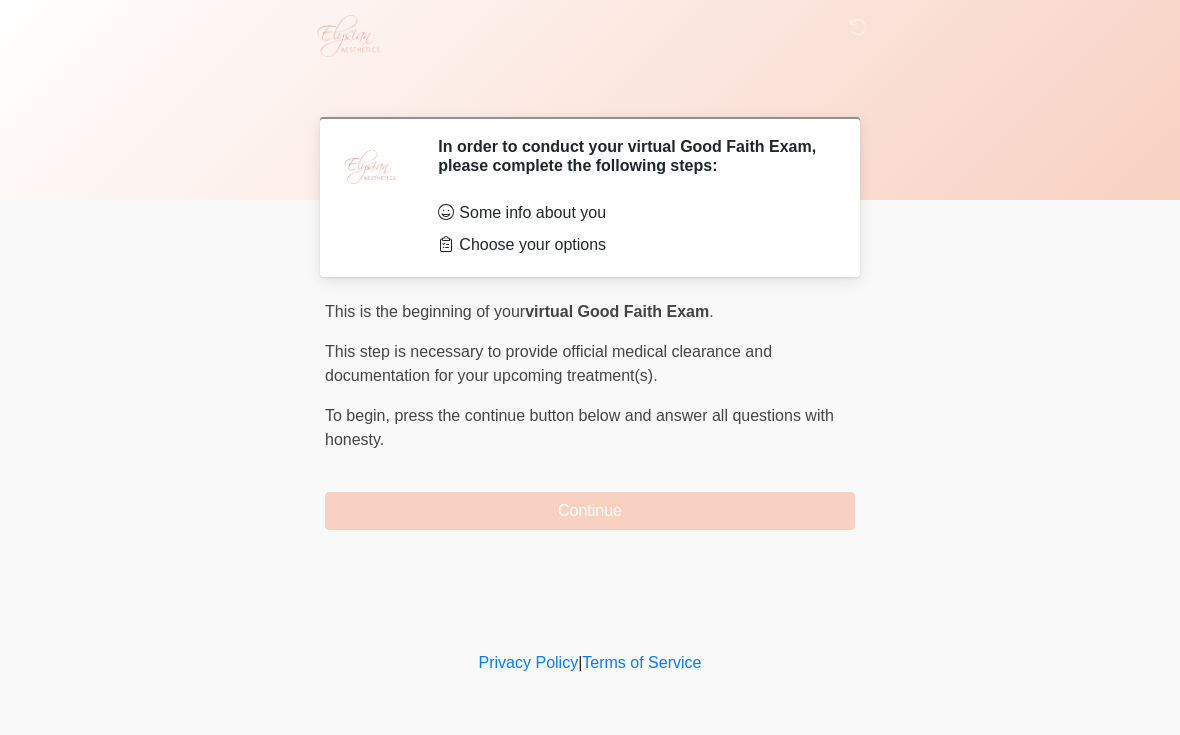 scroll, scrollTop: 0, scrollLeft: 0, axis: both 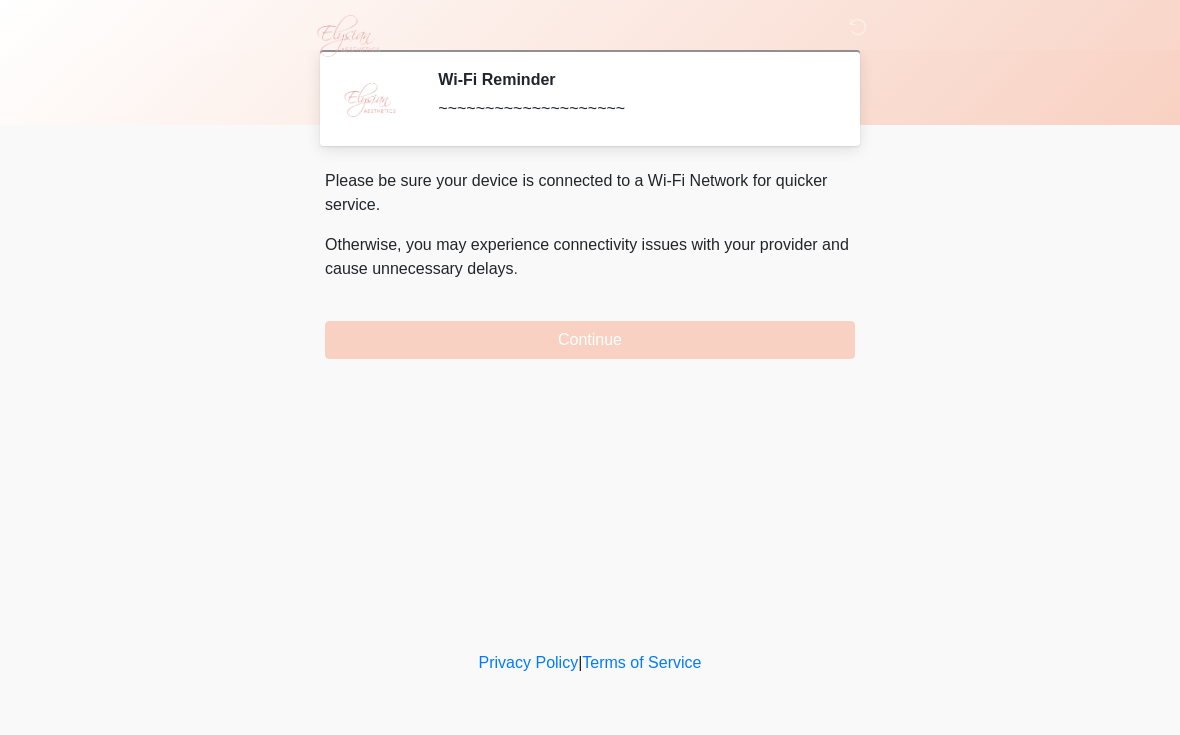 click on "Continue" at bounding box center (590, 340) 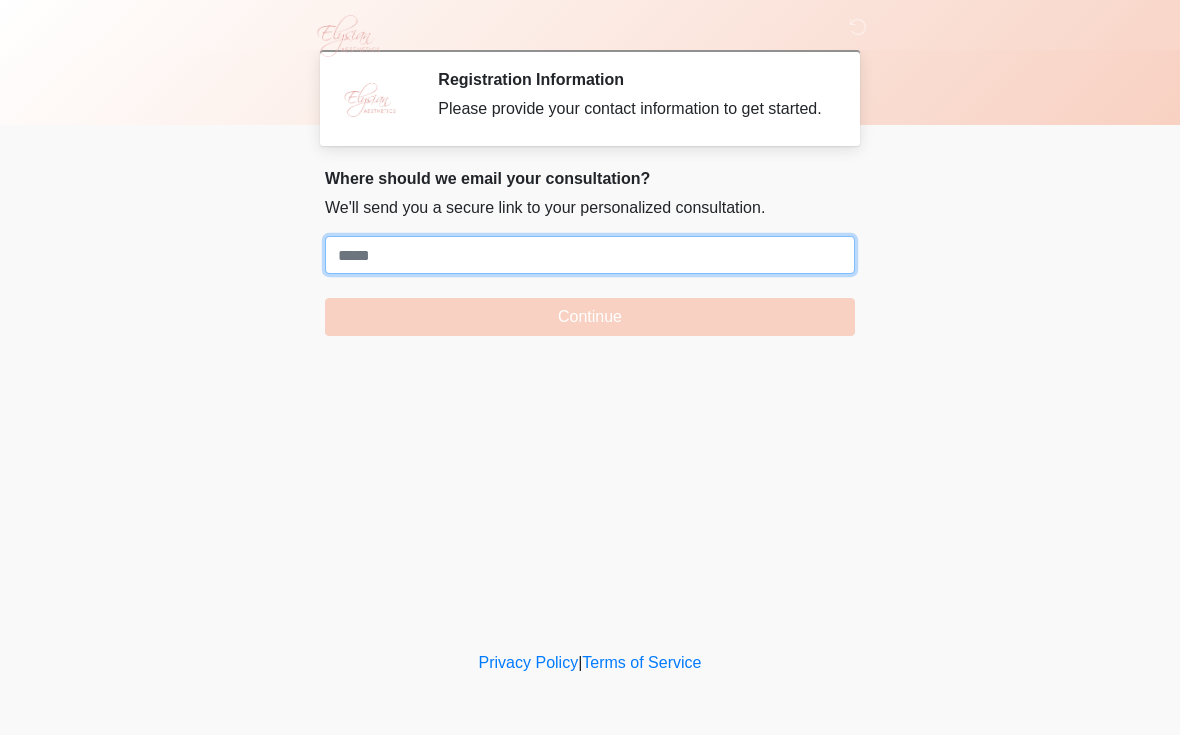 click on "Where should we email your treatment plan?" at bounding box center [590, 255] 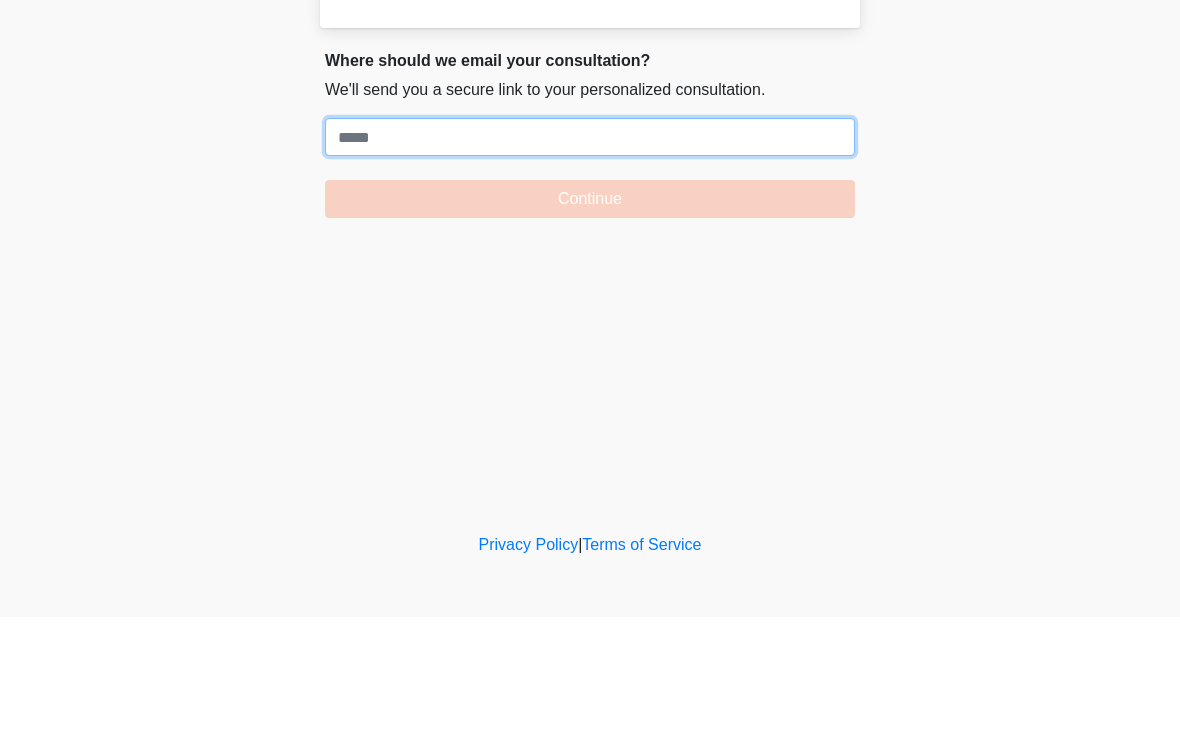 paste on "**********" 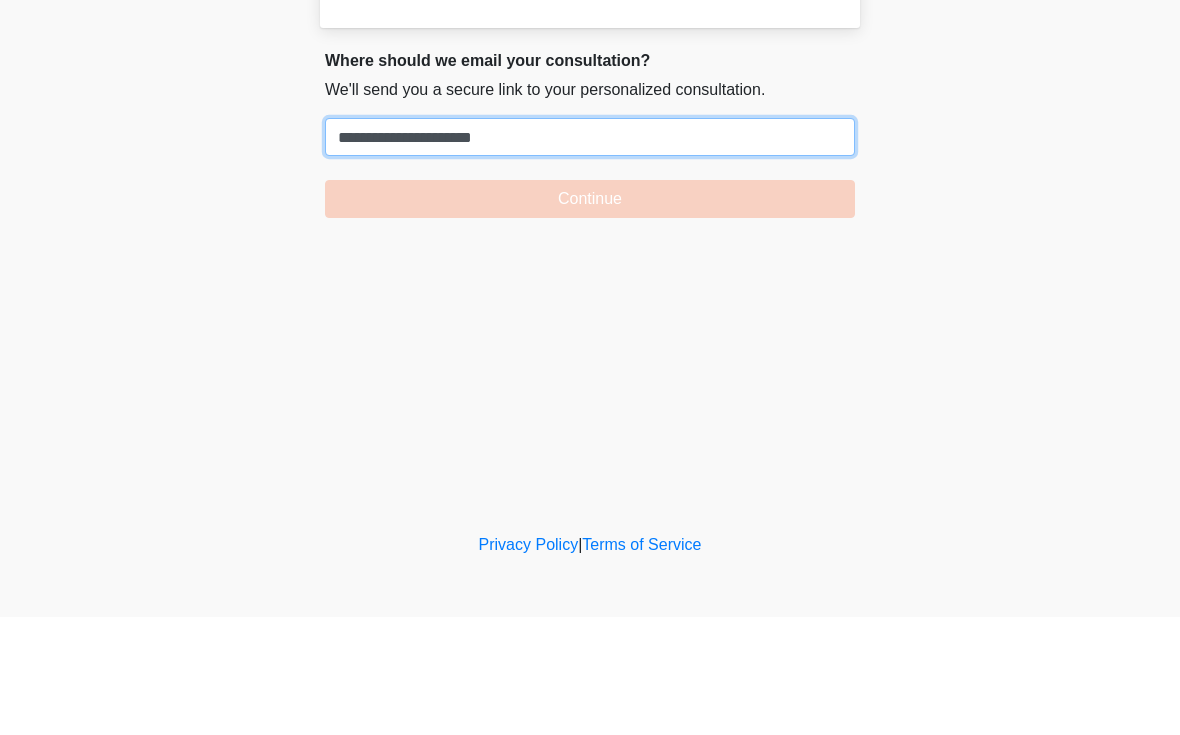 type on "**********" 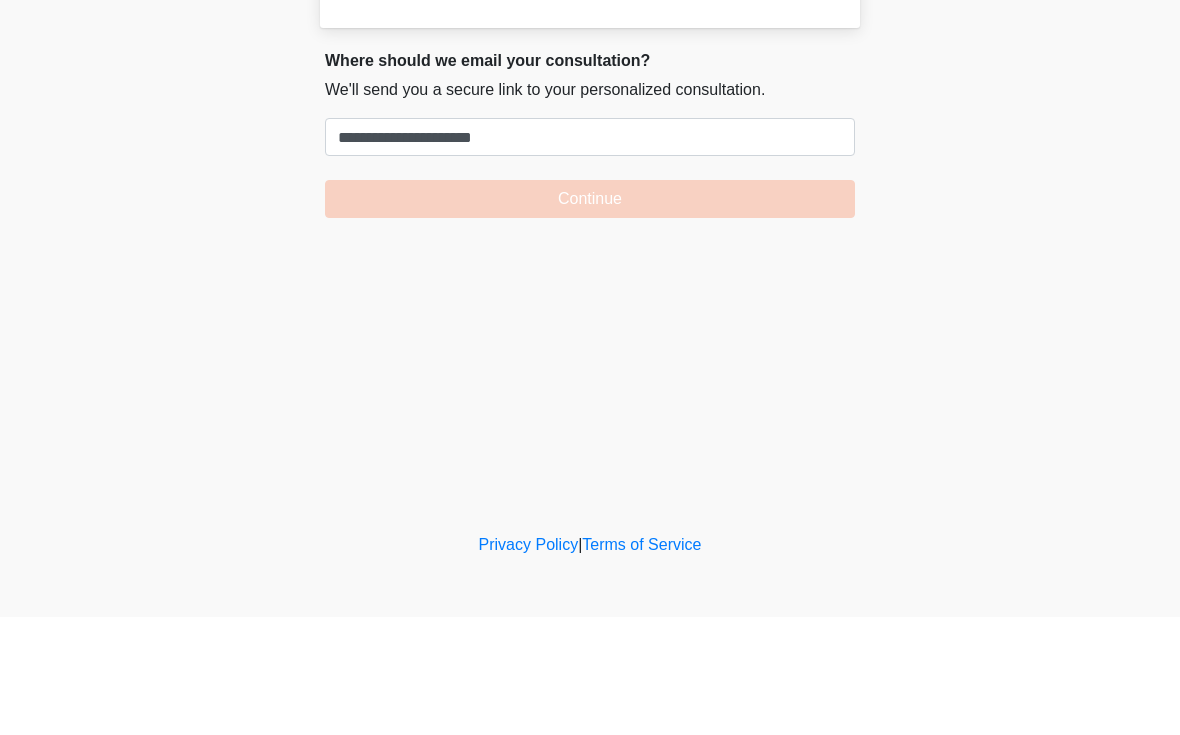 click on "Continue" at bounding box center [590, 317] 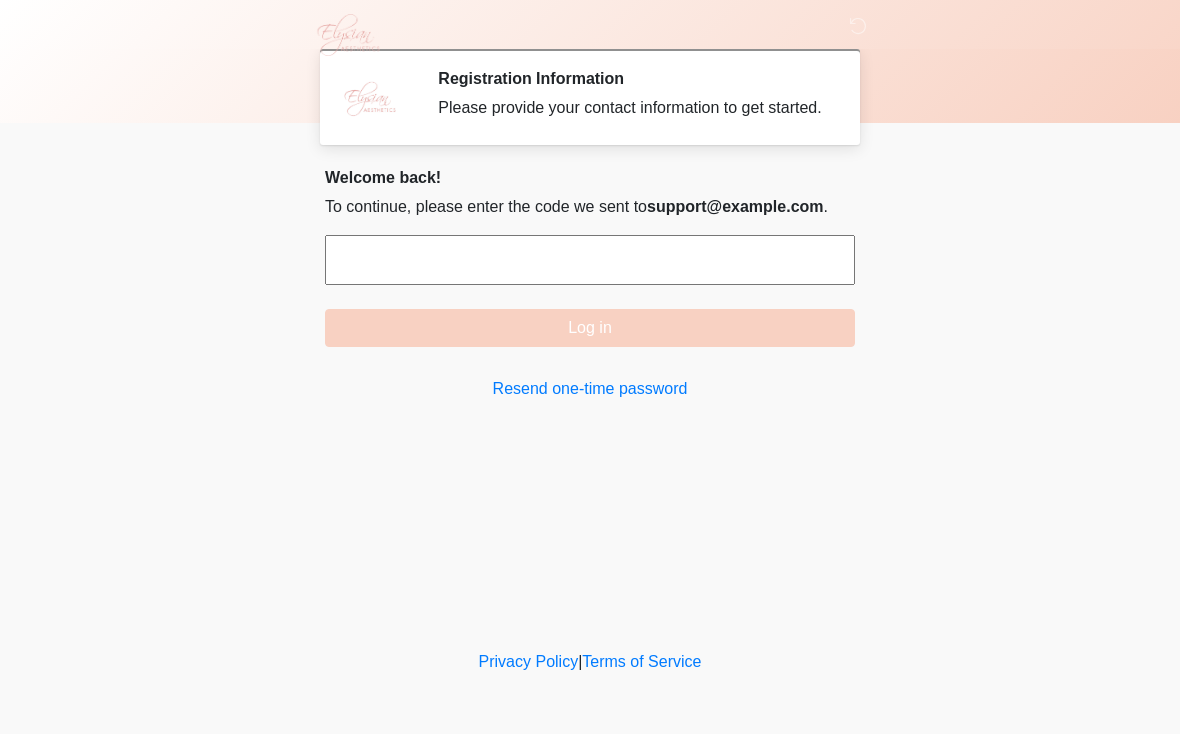 click at bounding box center [590, 261] 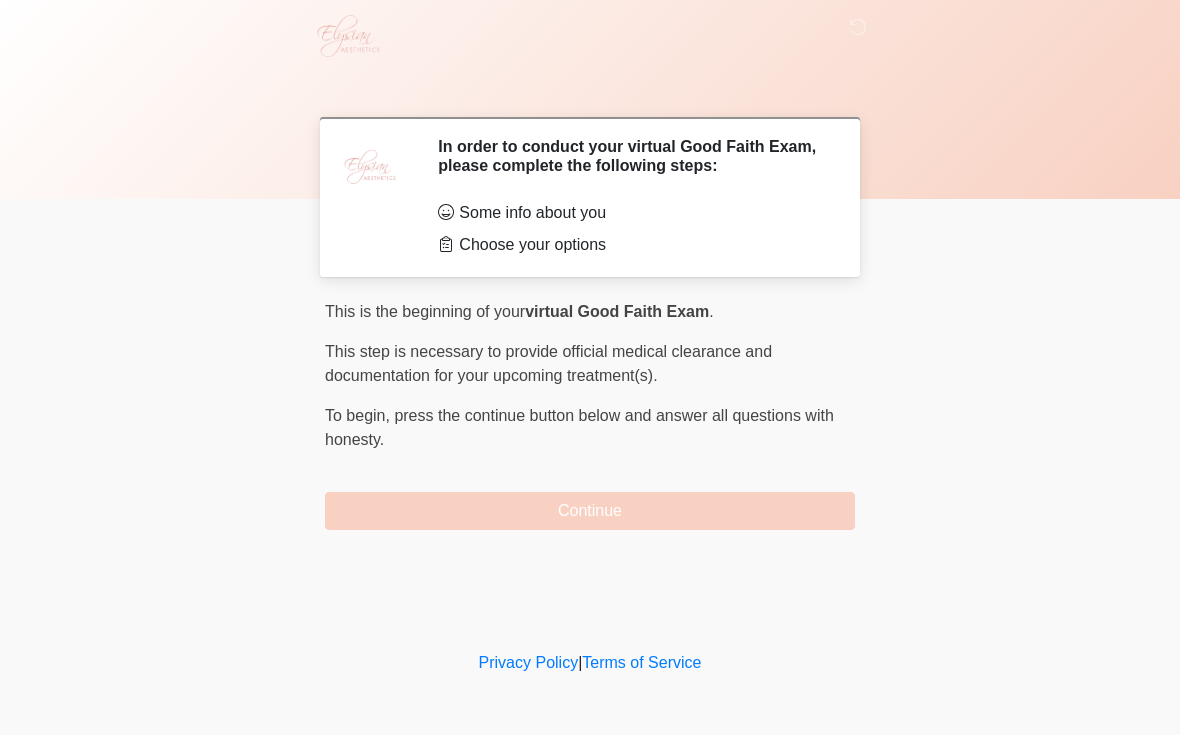 scroll, scrollTop: 1, scrollLeft: 0, axis: vertical 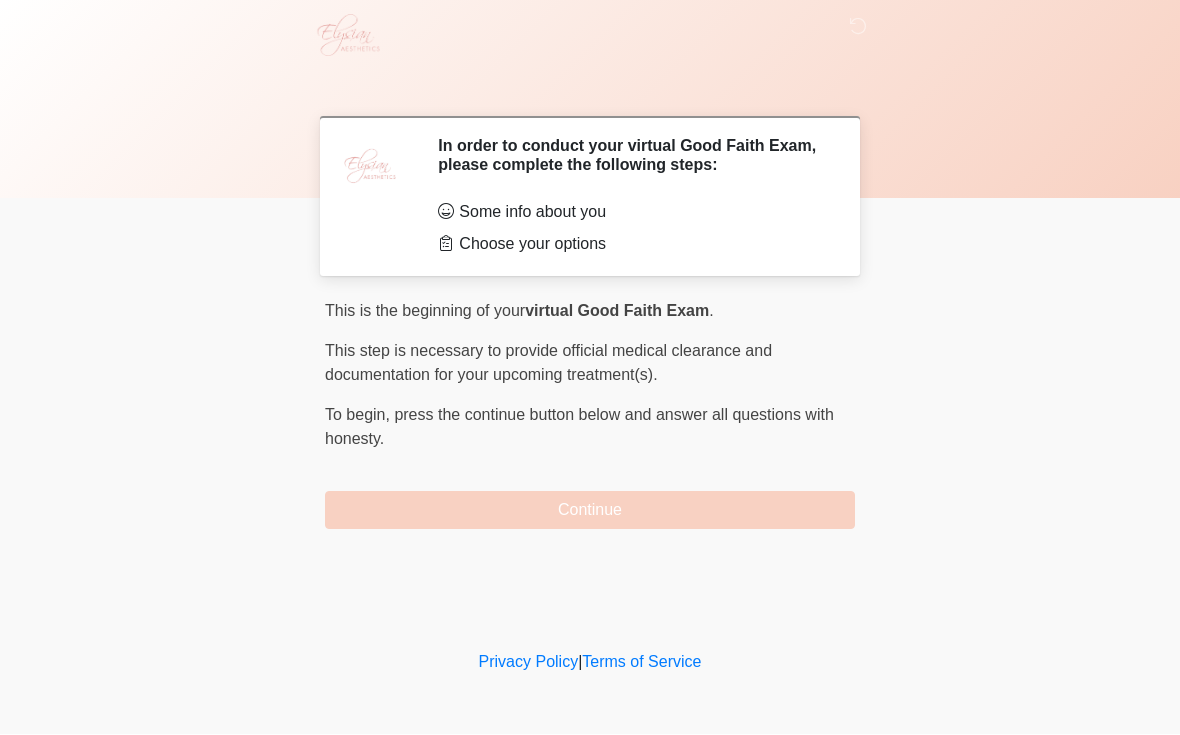 click on "Continue" at bounding box center [590, 511] 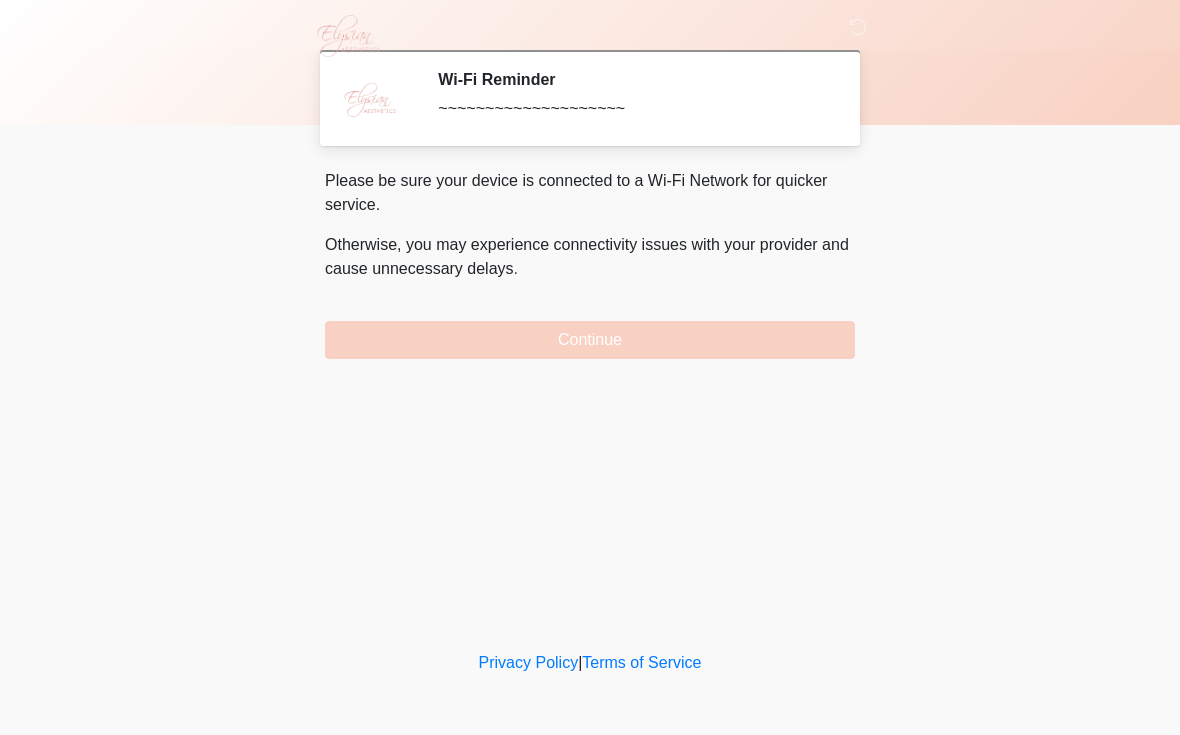 click on "Continue" at bounding box center (590, 340) 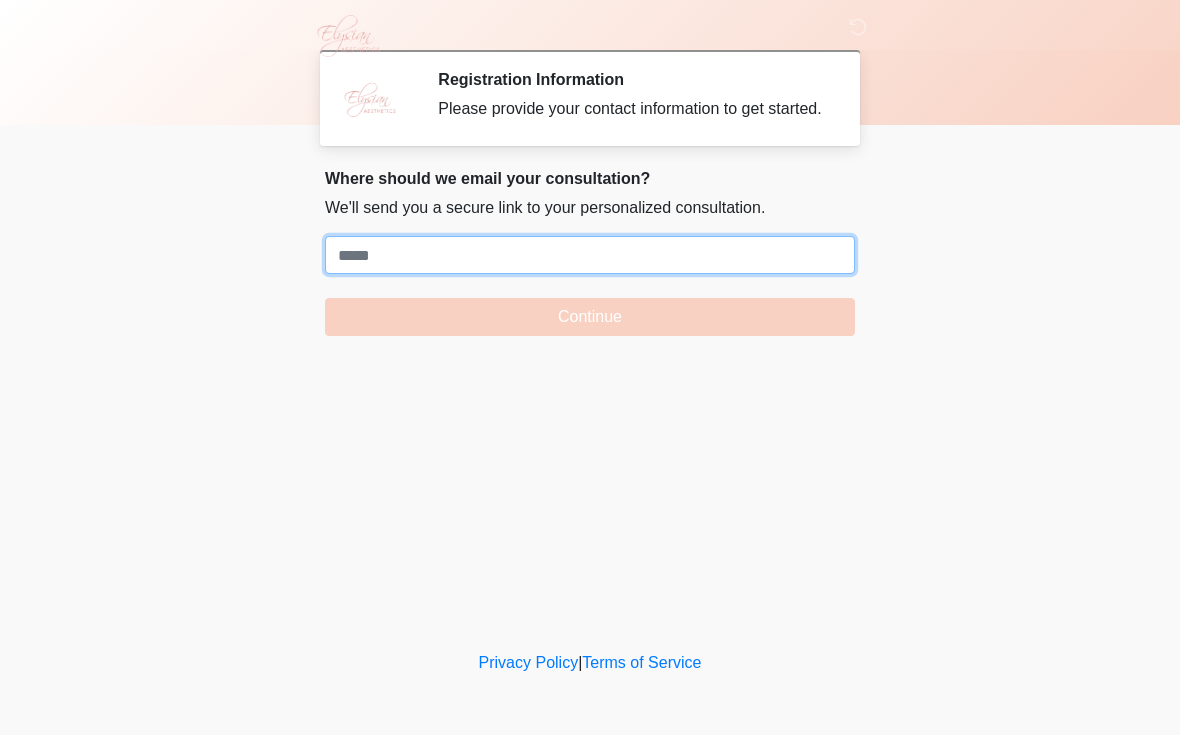click on "Where should we email your treatment plan?" at bounding box center (590, 255) 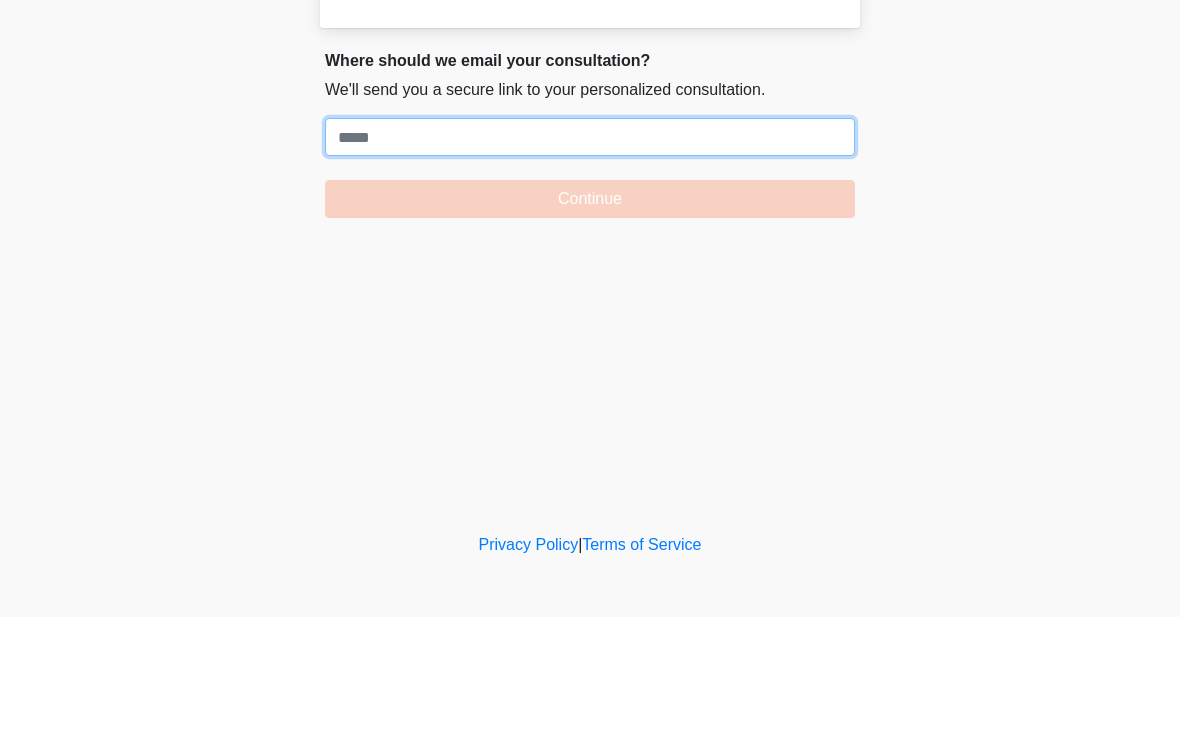 paste on "**********" 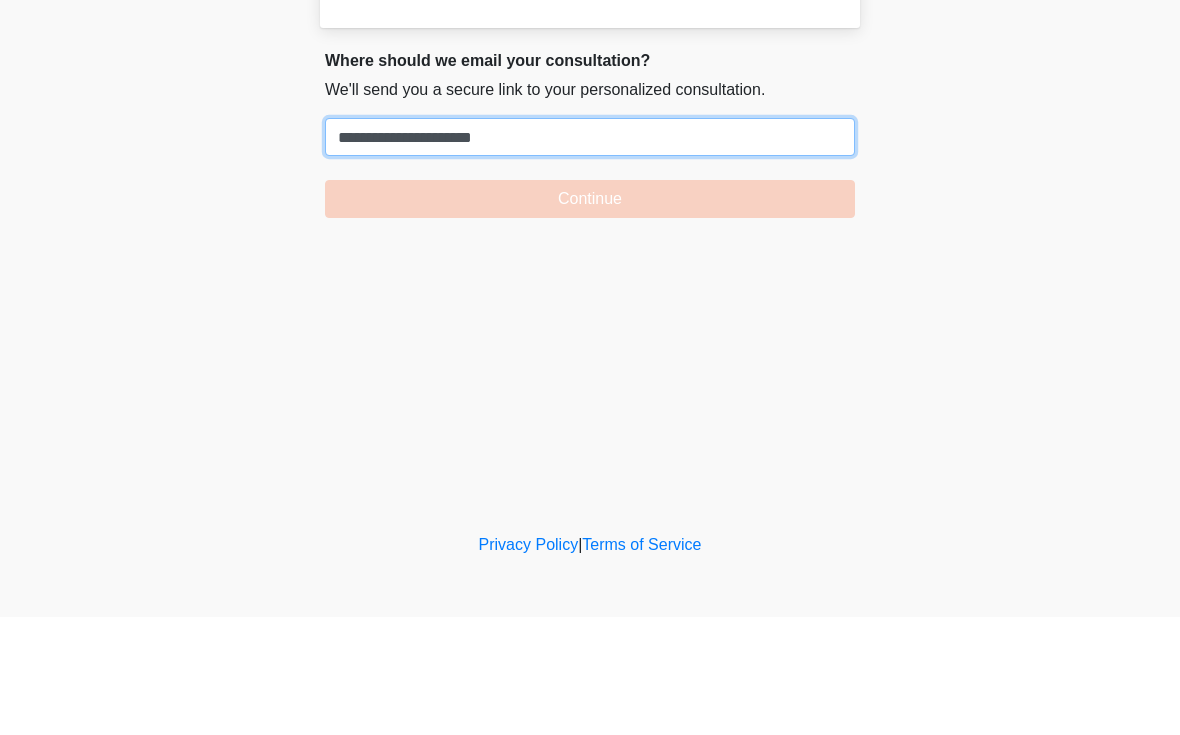 type on "**********" 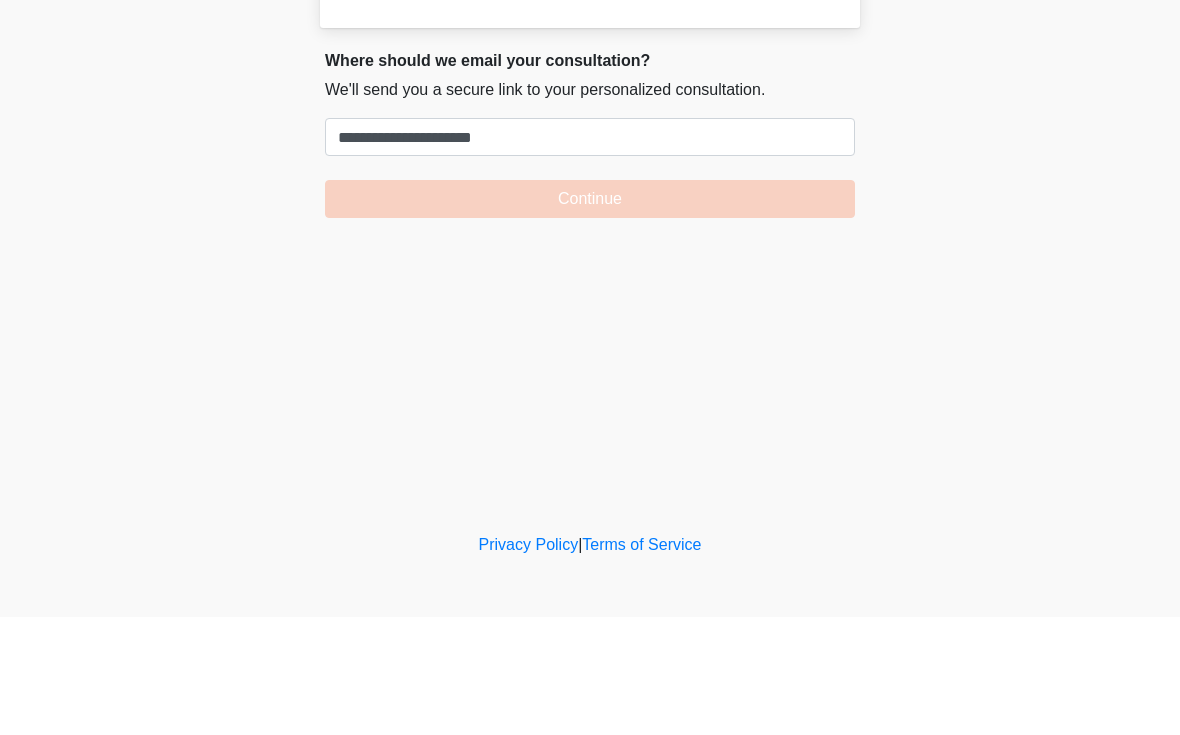 click on "Continue" at bounding box center [590, 317] 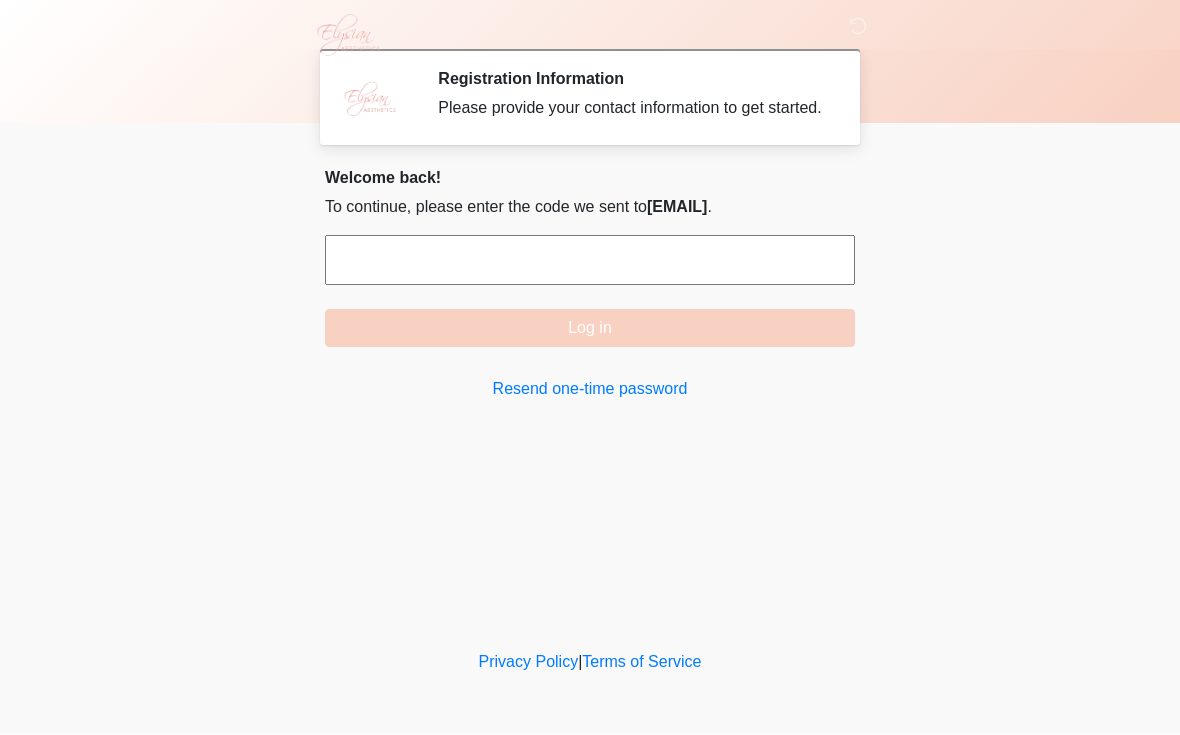 click at bounding box center (590, 261) 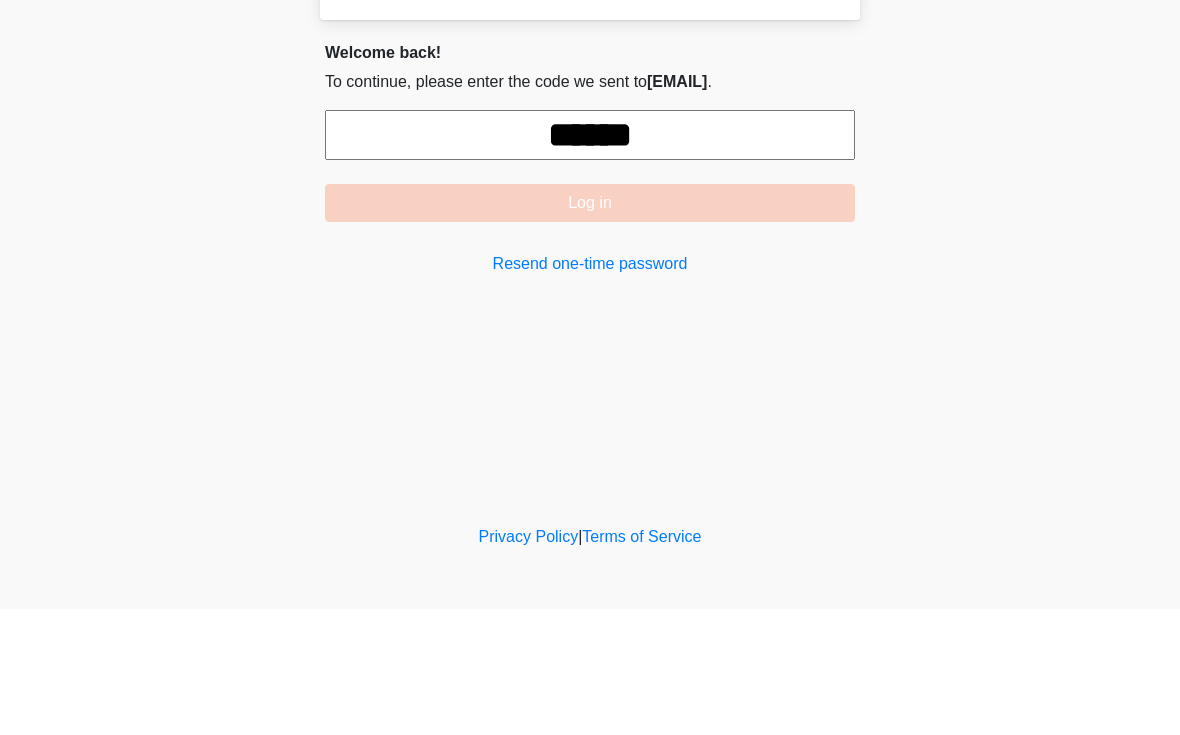 type on "******" 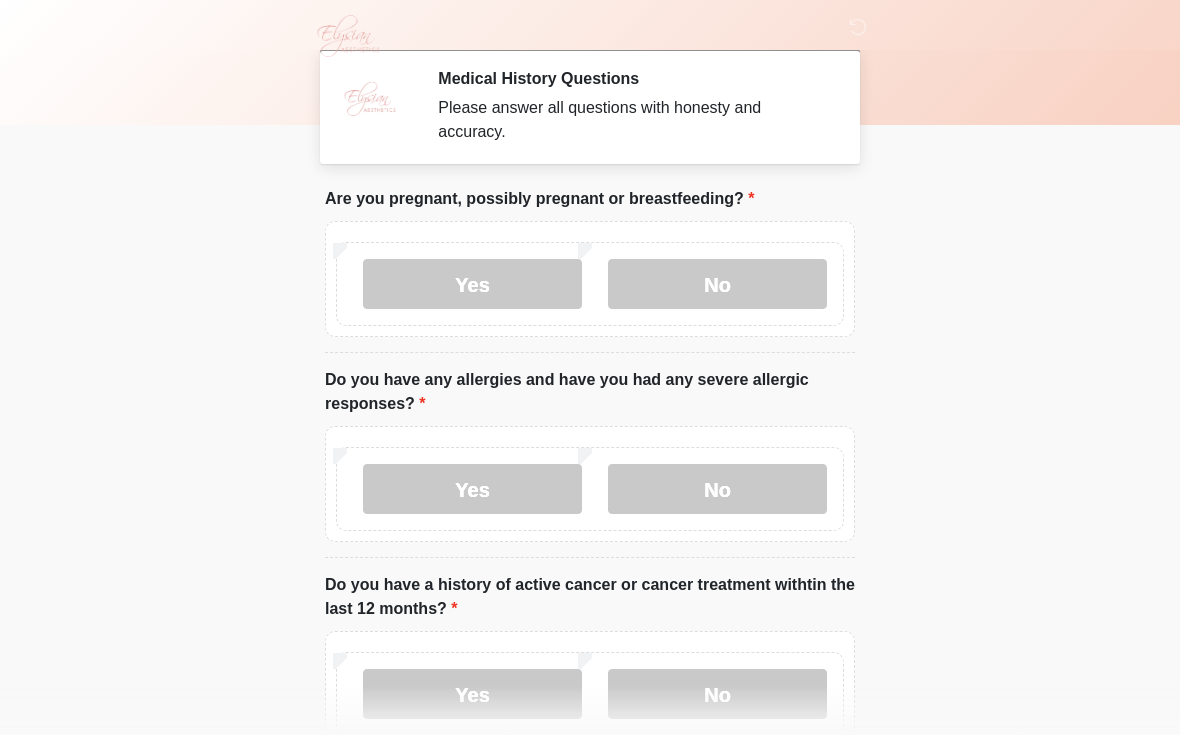 click on "No" at bounding box center (717, 284) 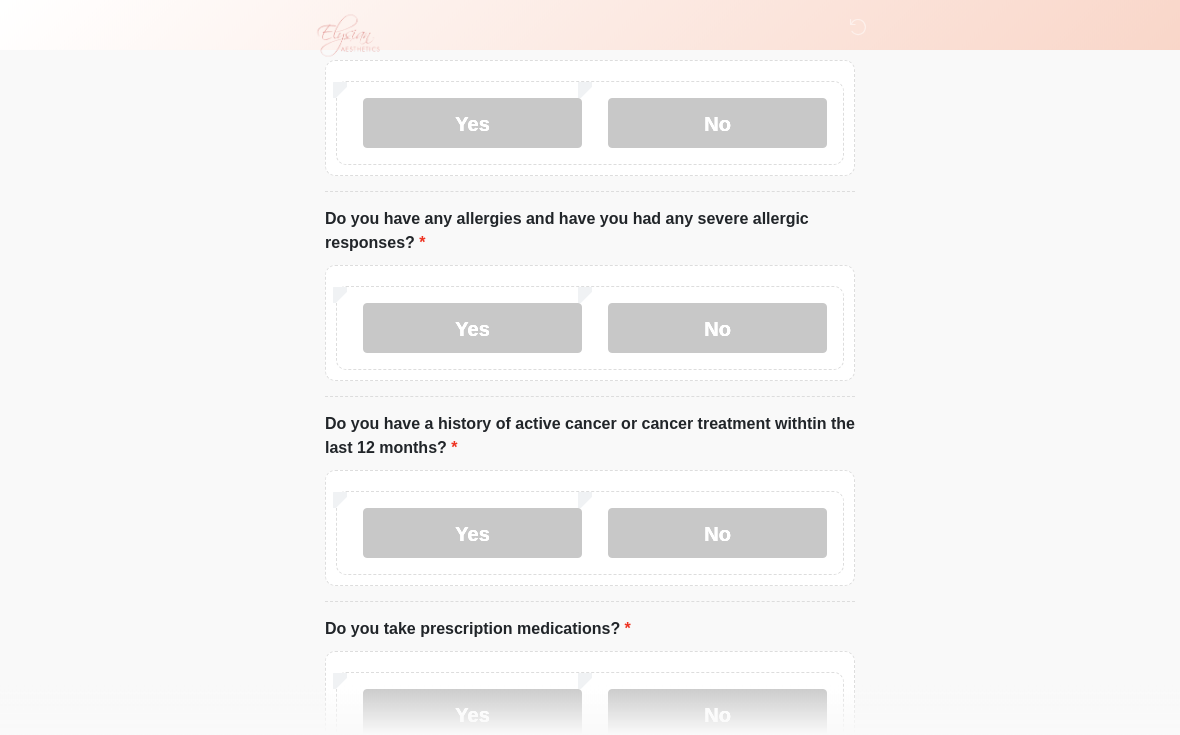 scroll, scrollTop: 189, scrollLeft: 0, axis: vertical 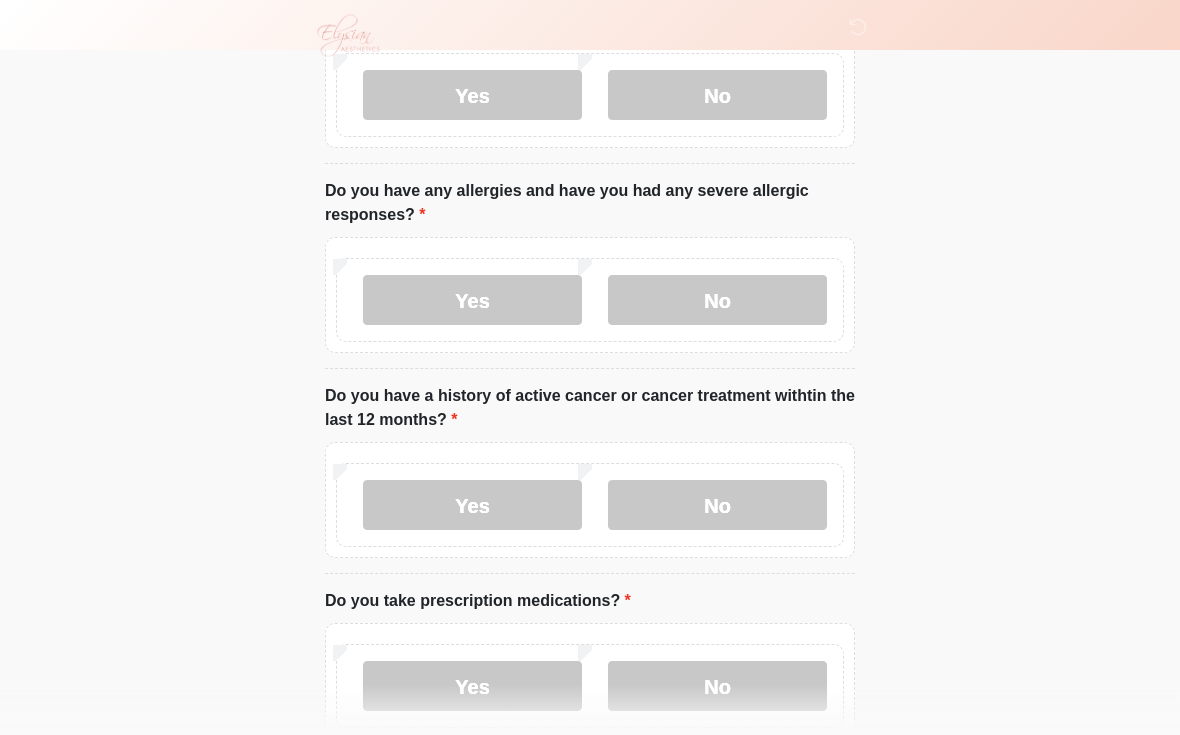 click on "No" at bounding box center (717, 506) 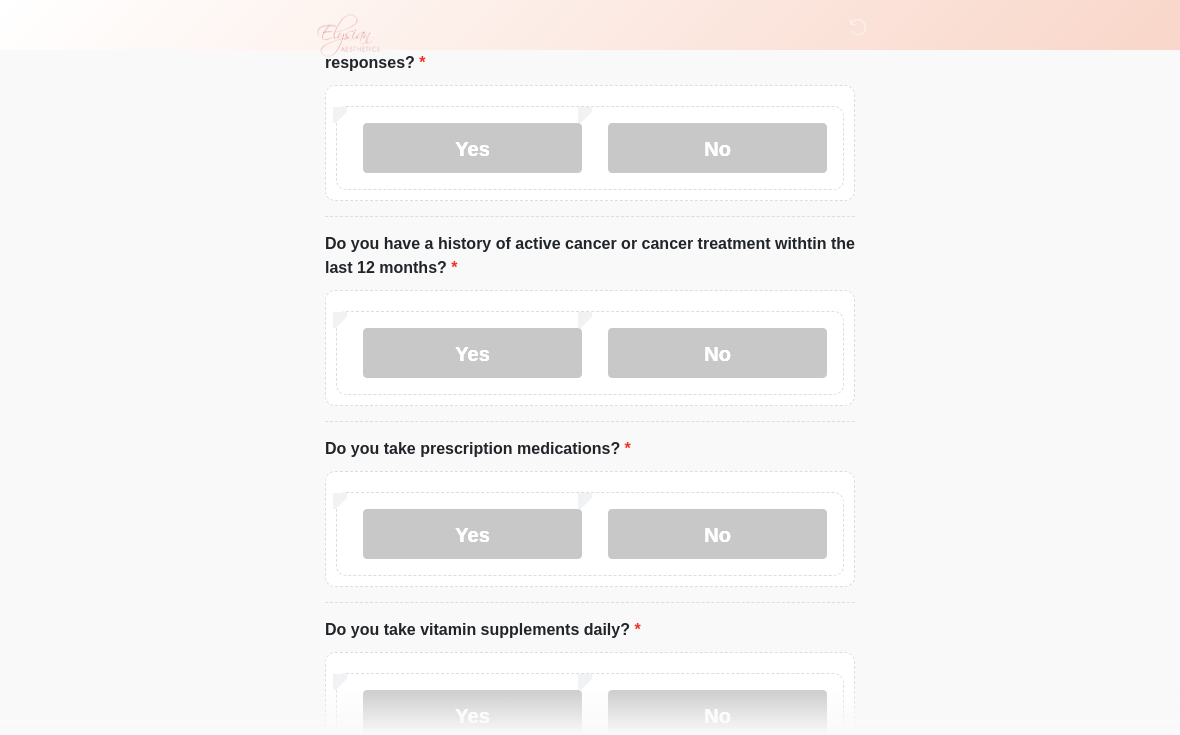 scroll, scrollTop: 353, scrollLeft: 0, axis: vertical 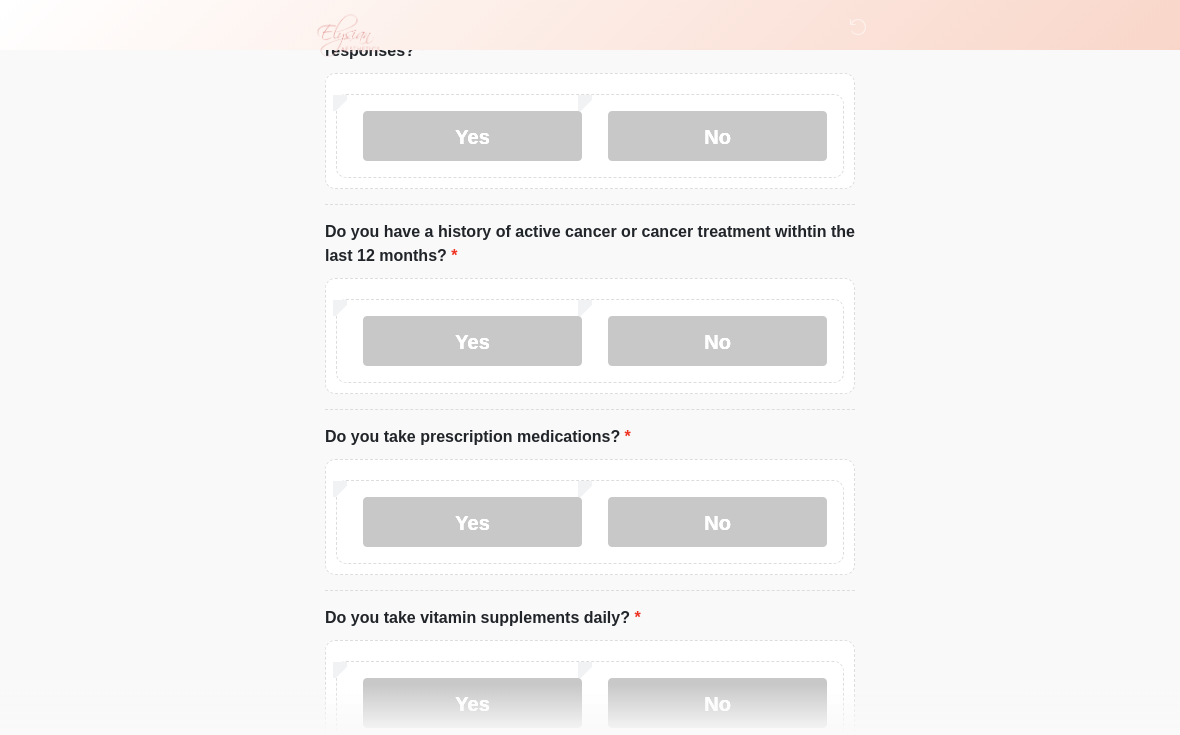 click on "Yes" at bounding box center [472, 523] 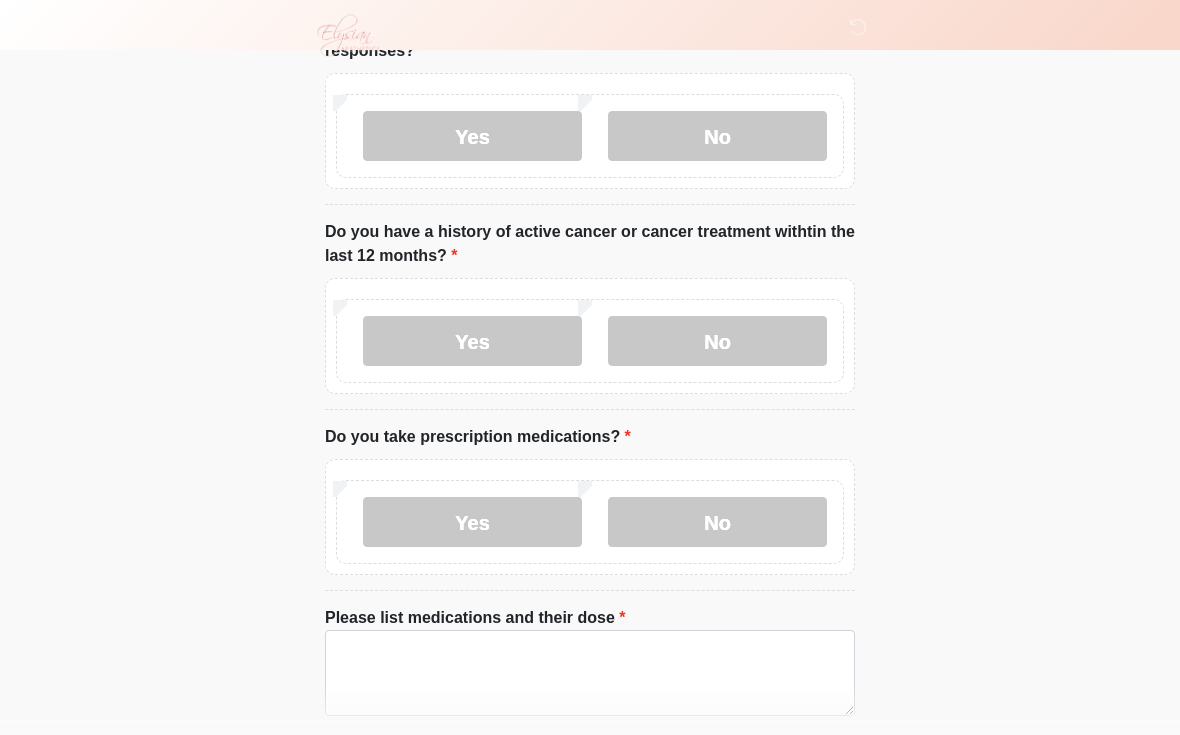 scroll, scrollTop: 354, scrollLeft: 0, axis: vertical 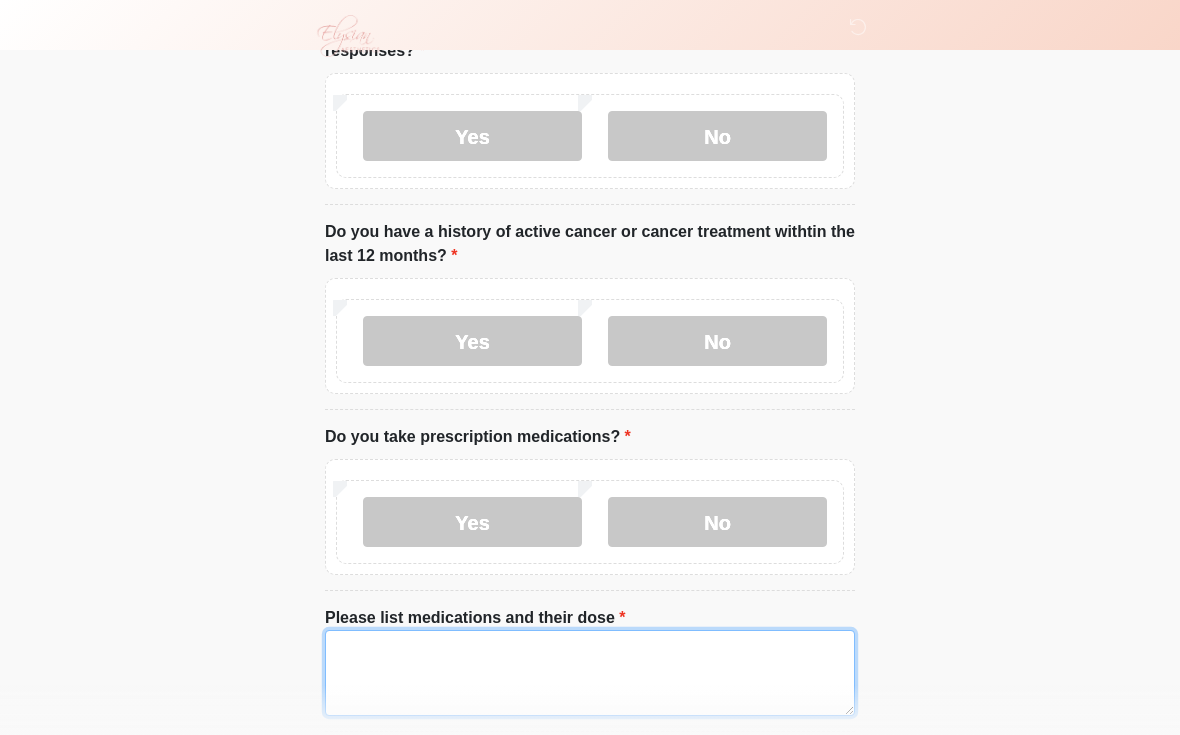 click on "Please list medications and their dose" at bounding box center [590, 673] 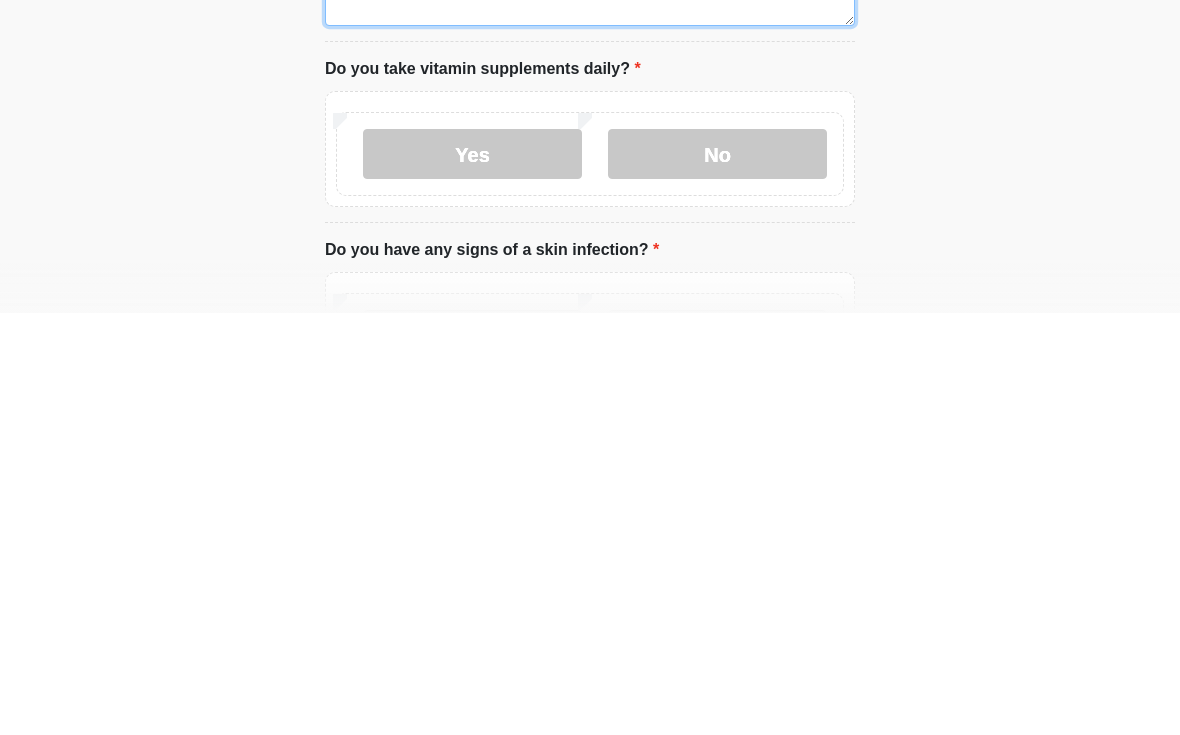 type on "**********" 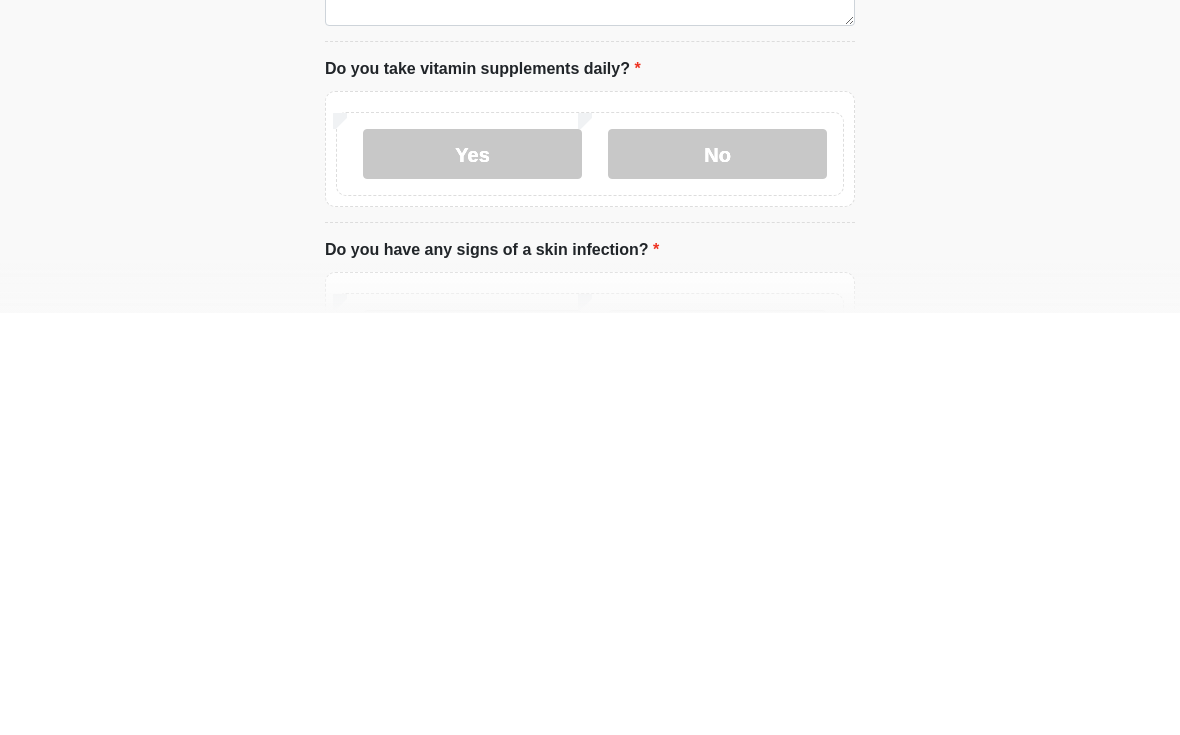 click on "Yes" at bounding box center [472, 576] 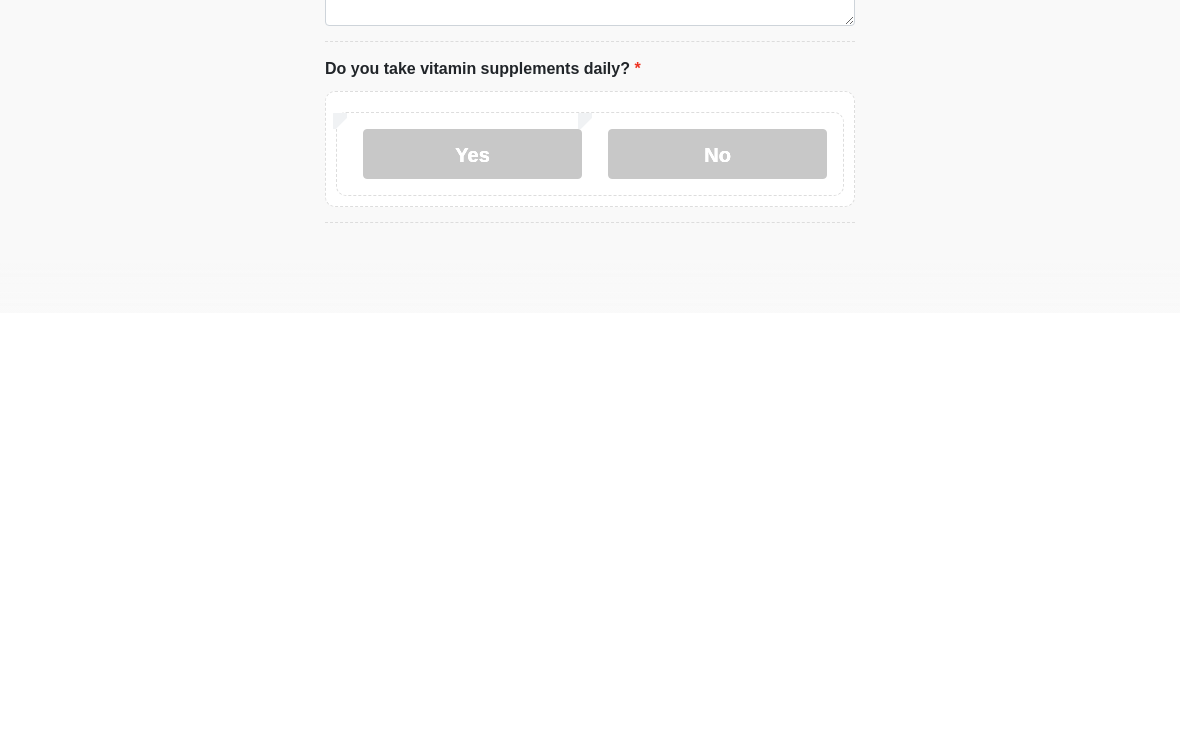 scroll, scrollTop: 1045, scrollLeft: 0, axis: vertical 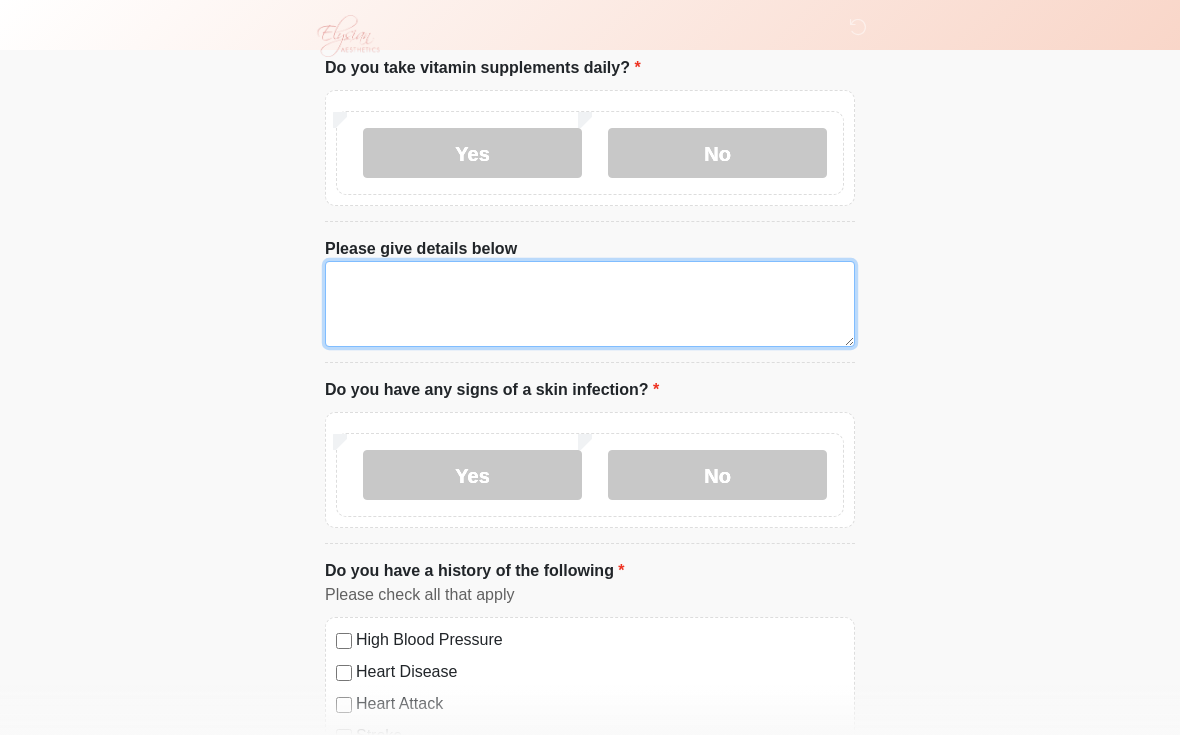 click on "Please give details below" at bounding box center [590, 304] 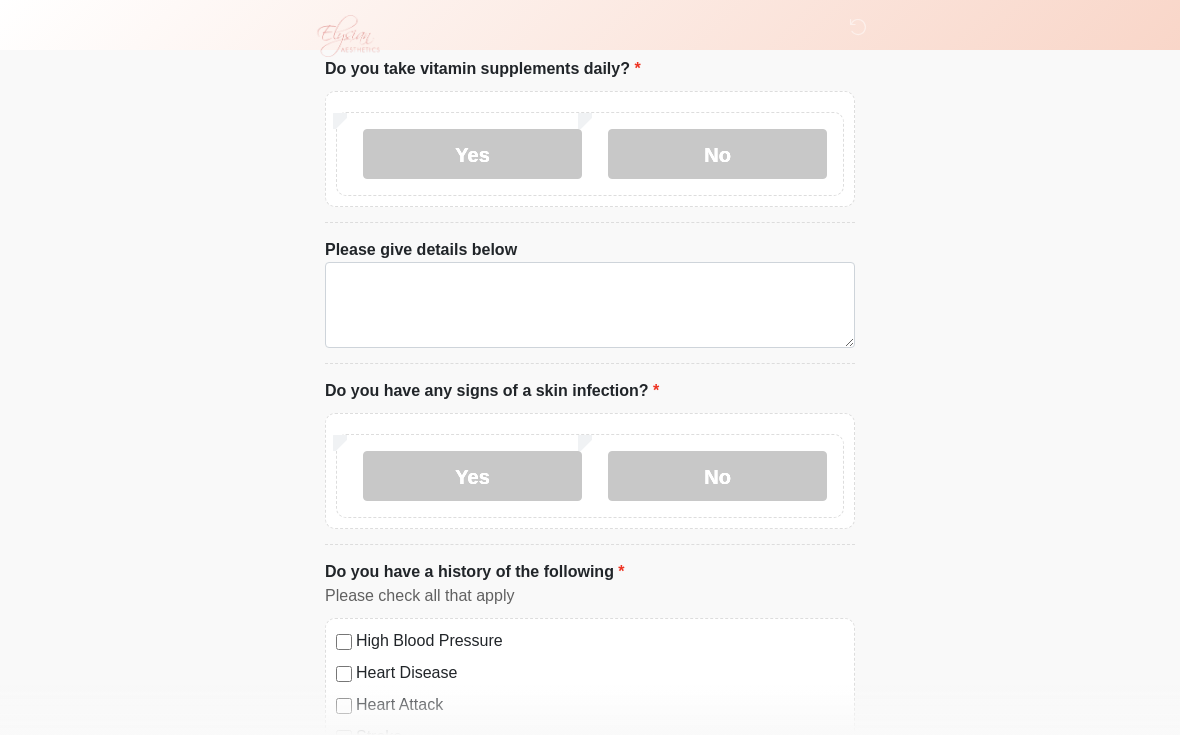 click on "‎ ‎ ‎ ‎
Medical History Questions
Please answer all questions with honesty and accuracy.
Some info about you   Choose your options
This is the beginning of your  virtual Good Faith Exam .  ﻿﻿﻿﻿﻿﻿﻿ This step is necessary to provide official medical clearance and documentation for your upcoming treatment(s).   ﻿﻿﻿﻿﻿﻿To begin, ﻿﻿﻿﻿﻿ press the continue button below and answer all questions with honesty.
Continue
Please be sure your device is connected to a Wi-Fi Network for quicker service.  Otherwise, you may experience connectivity issues with your provider and cause unnecessary delays ﻿﻿﻿﻿﻿﻿﻿.﻿﻿﻿
Continue" at bounding box center [590, -677] 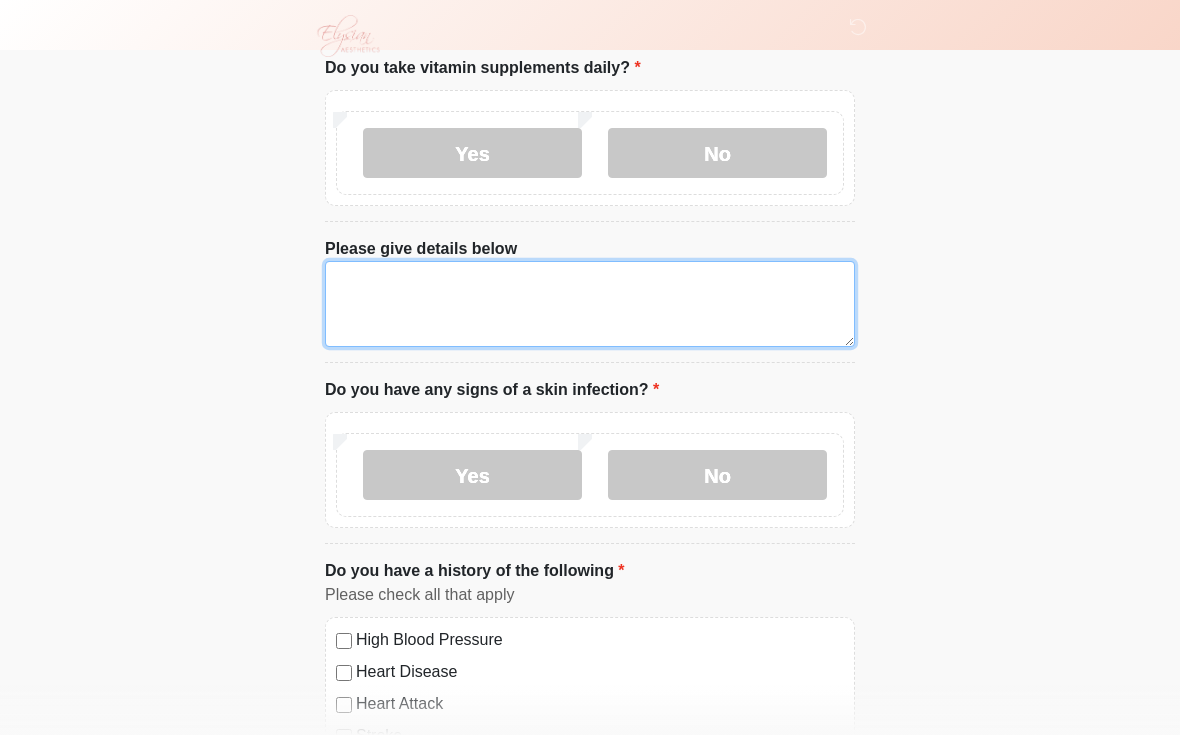 click on "Please give details below" at bounding box center [590, 304] 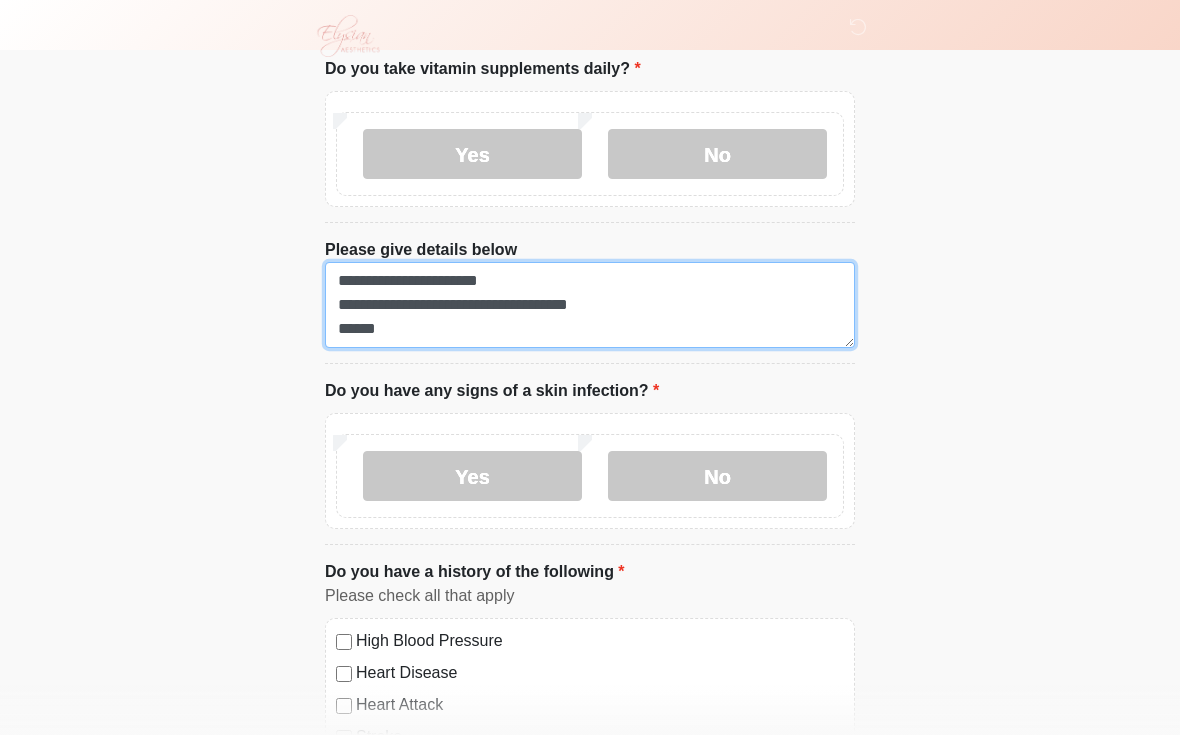 scroll, scrollTop: 16, scrollLeft: 0, axis: vertical 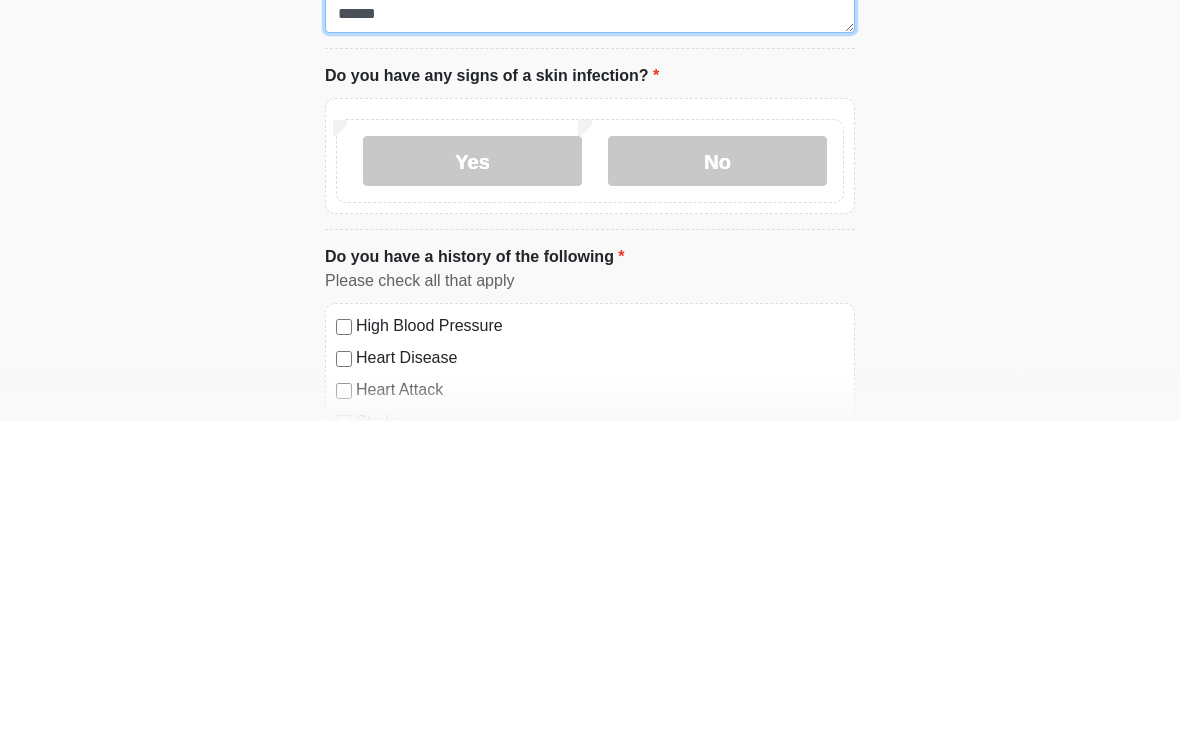 type on "**********" 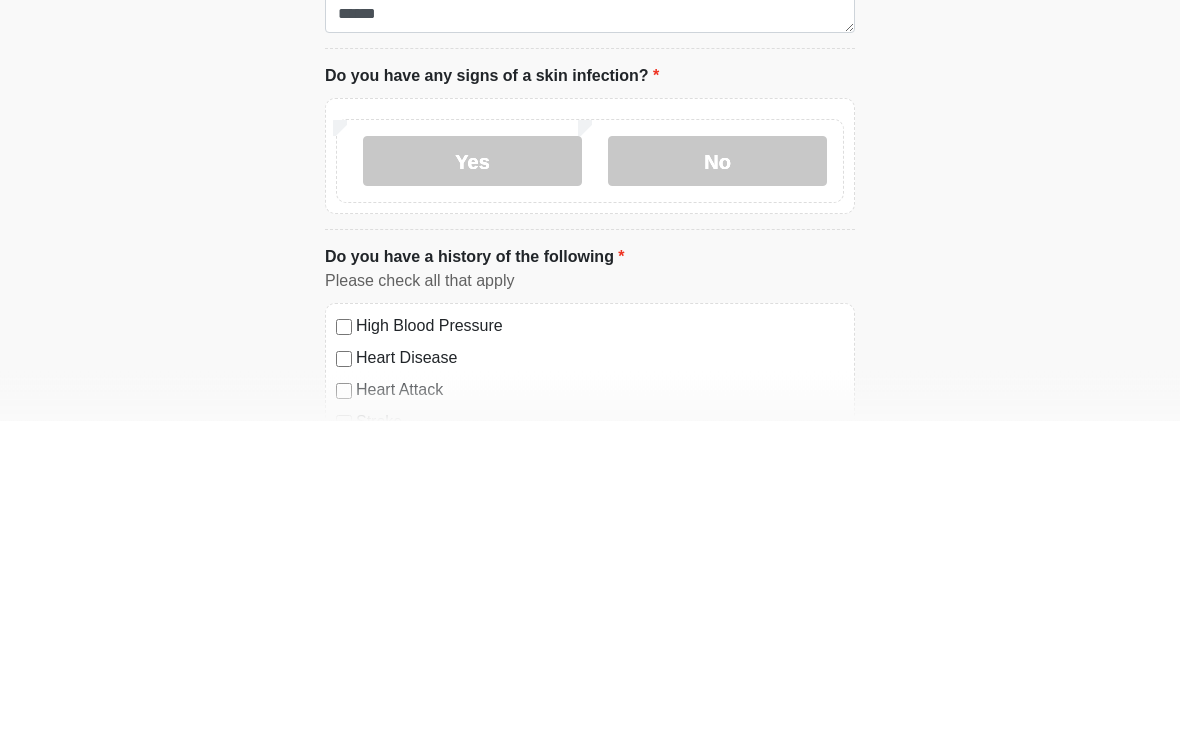 click on "No" at bounding box center [717, 476] 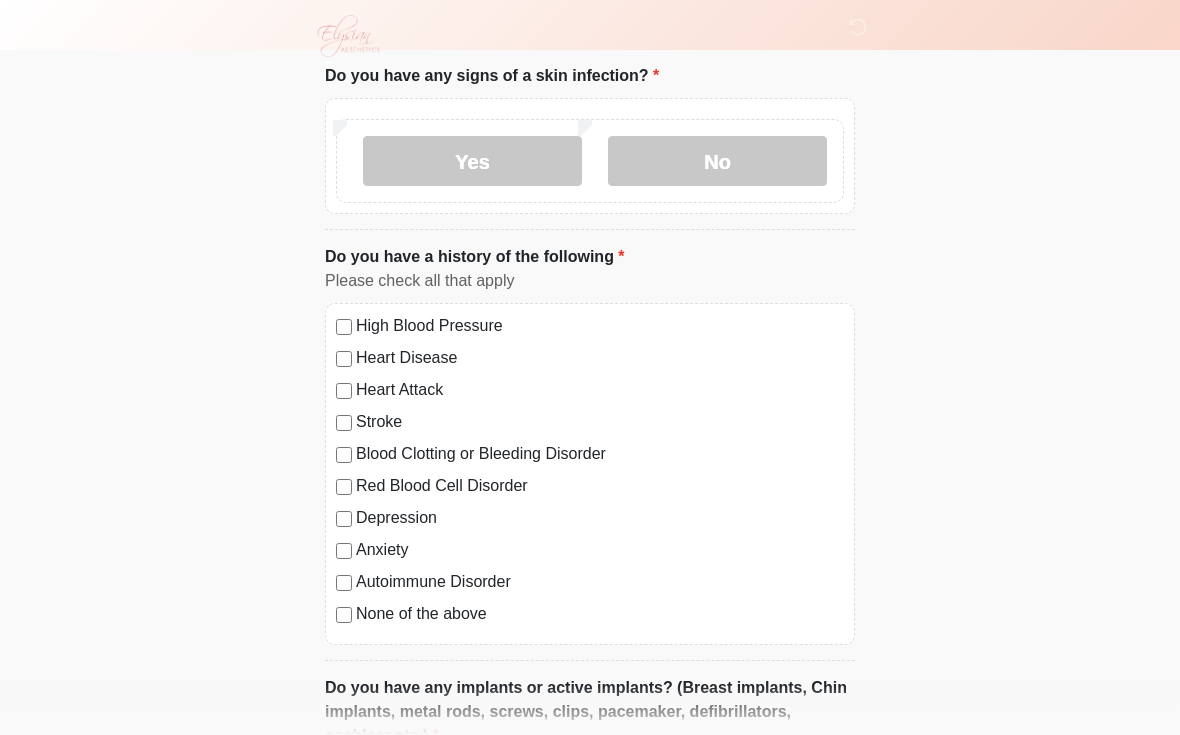 click on "High Blood Pressure
Heart Disease
Heart Attack
Stroke
Blood Clotting or Bleeding Disorder
Red Blood Cell Disorder
Depression" at bounding box center [590, 474] 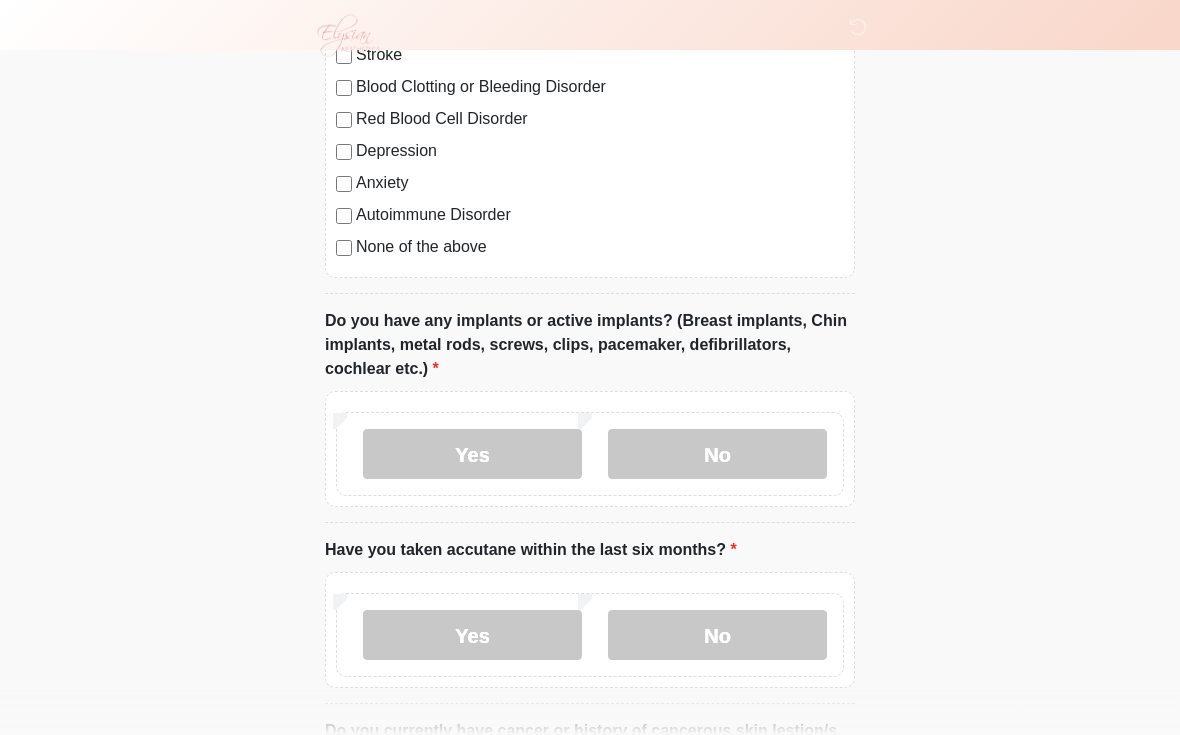 scroll, scrollTop: 1729, scrollLeft: 0, axis: vertical 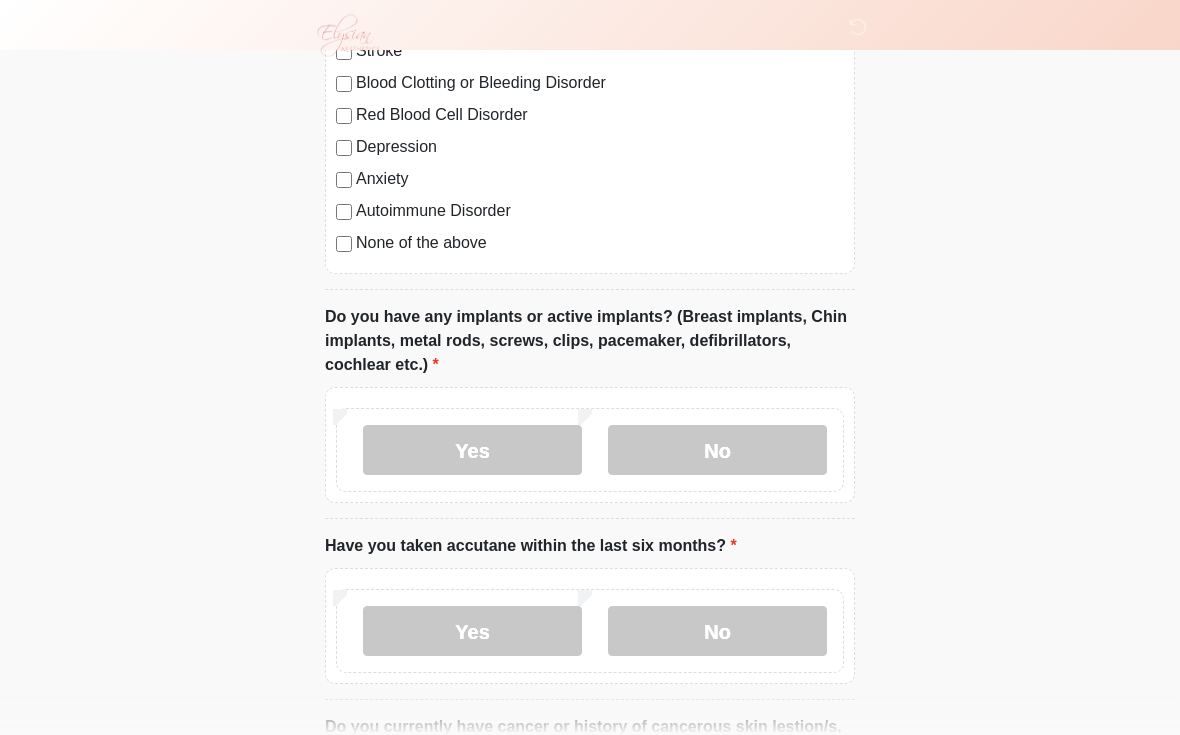 click on "Yes" at bounding box center (472, 451) 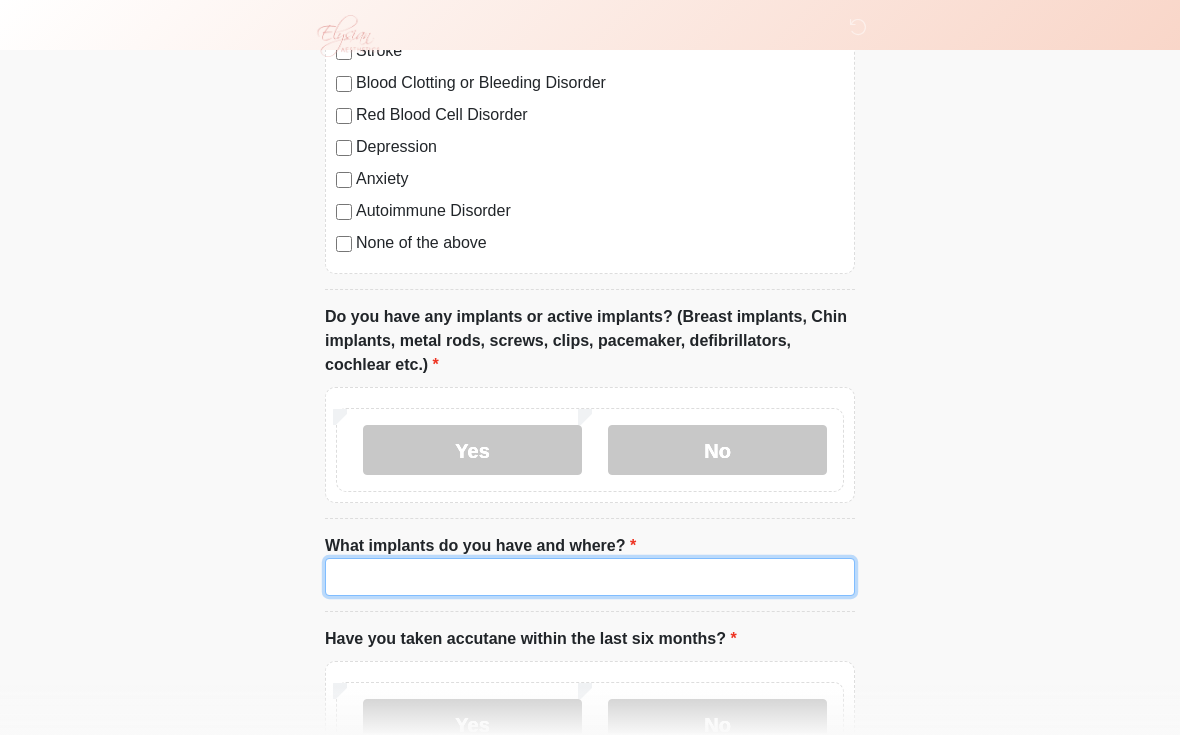 click on "What implants do you have and where?" at bounding box center [590, 577] 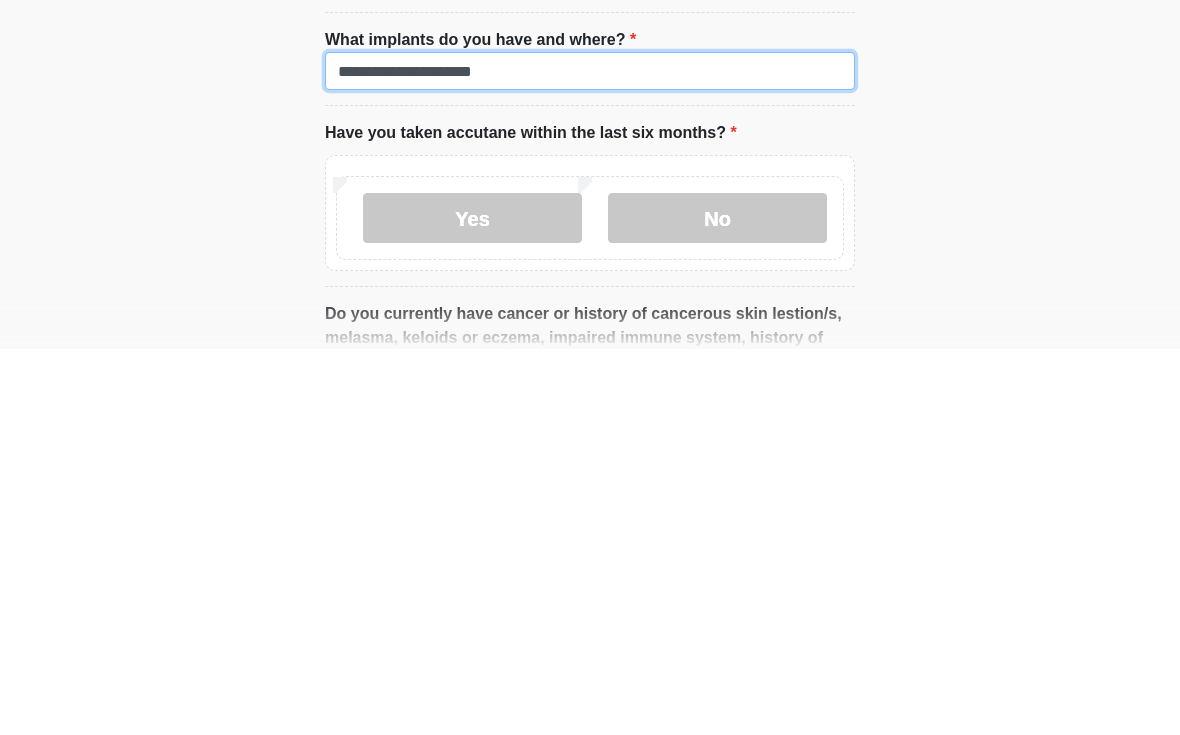scroll, scrollTop: 1851, scrollLeft: 0, axis: vertical 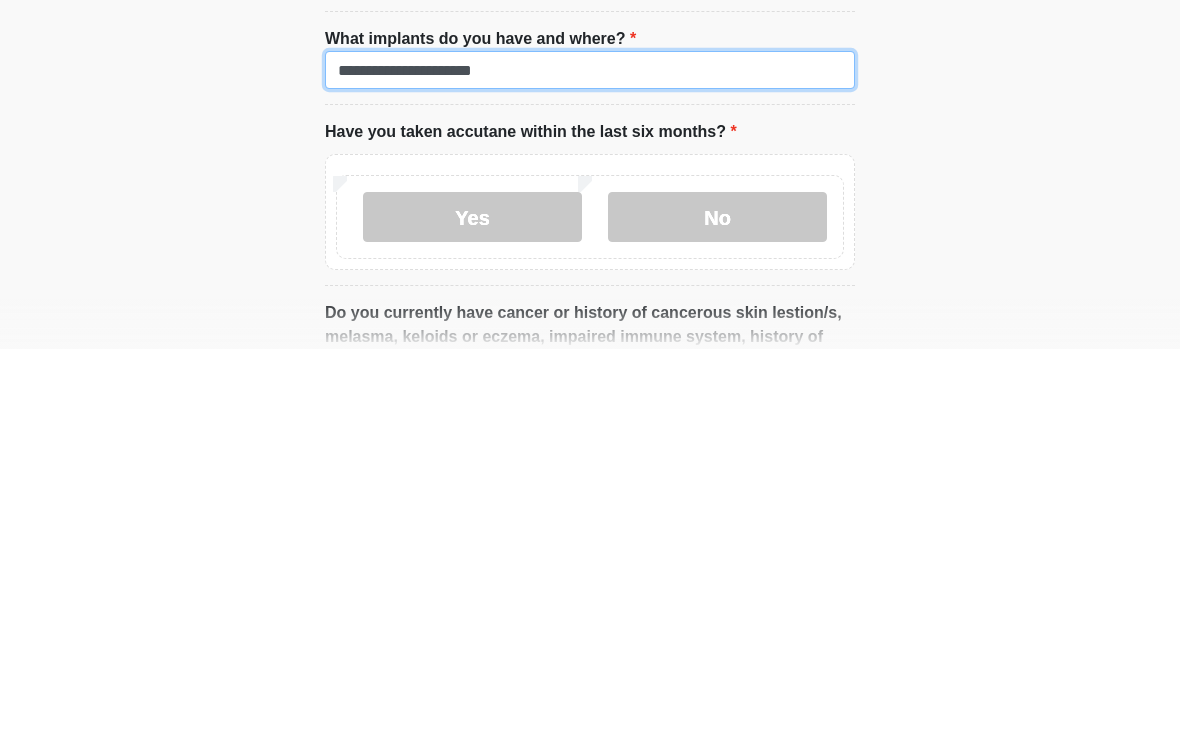type on "**********" 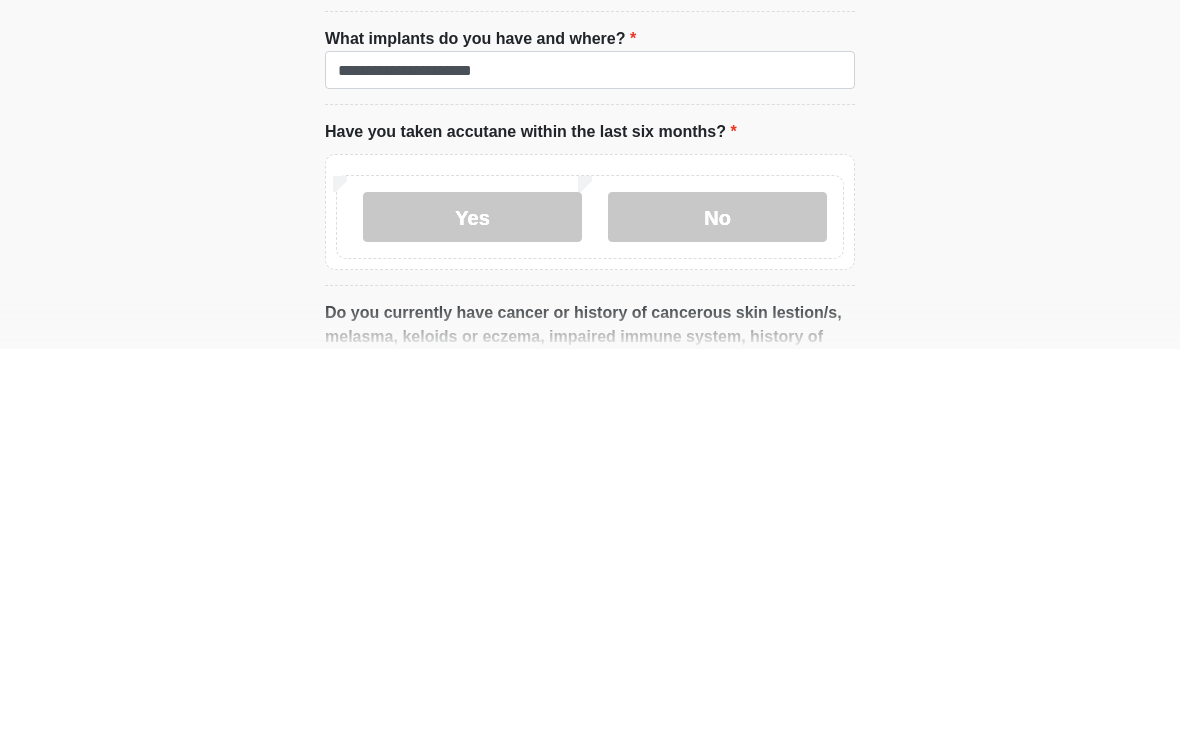 click on "No" at bounding box center (717, 603) 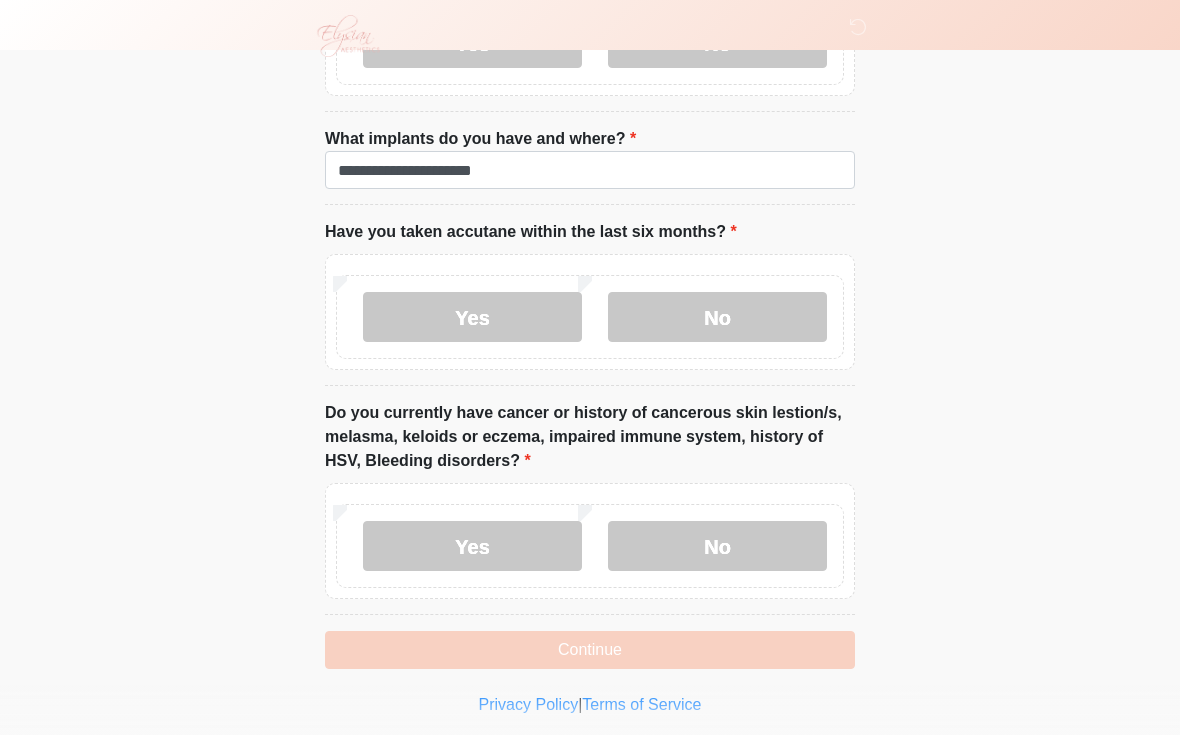 click on "No" at bounding box center [717, 546] 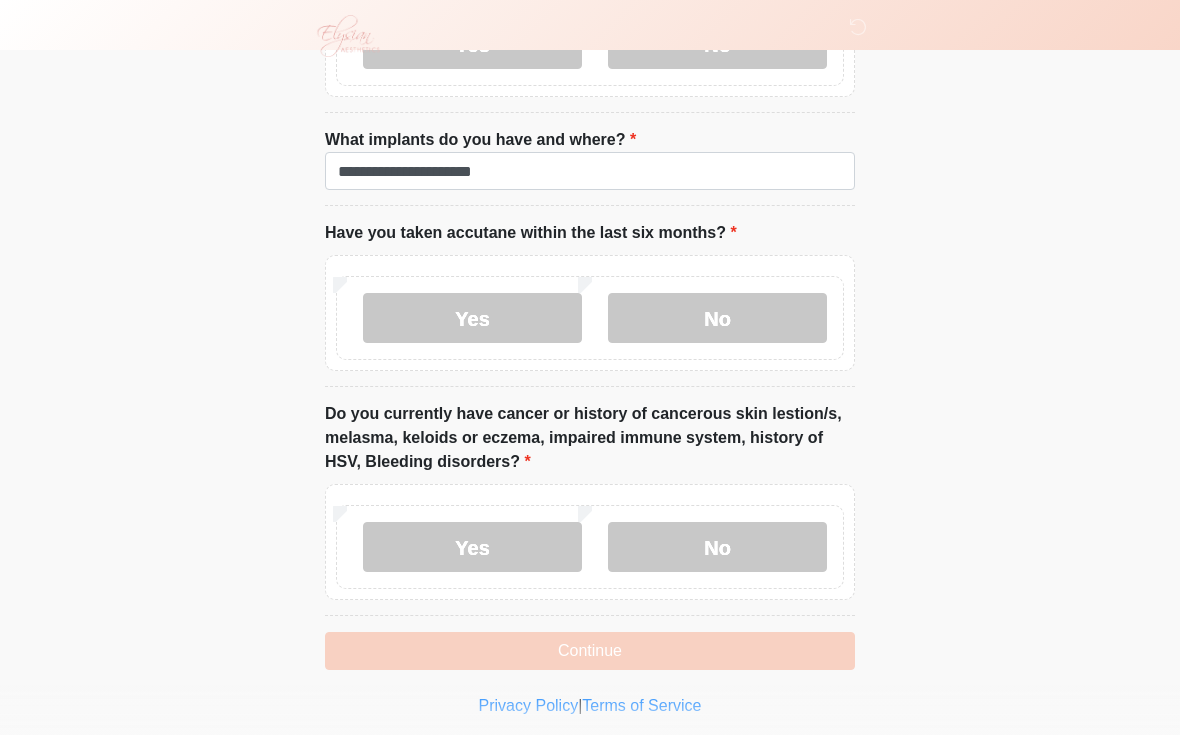 scroll, scrollTop: 2137, scrollLeft: 0, axis: vertical 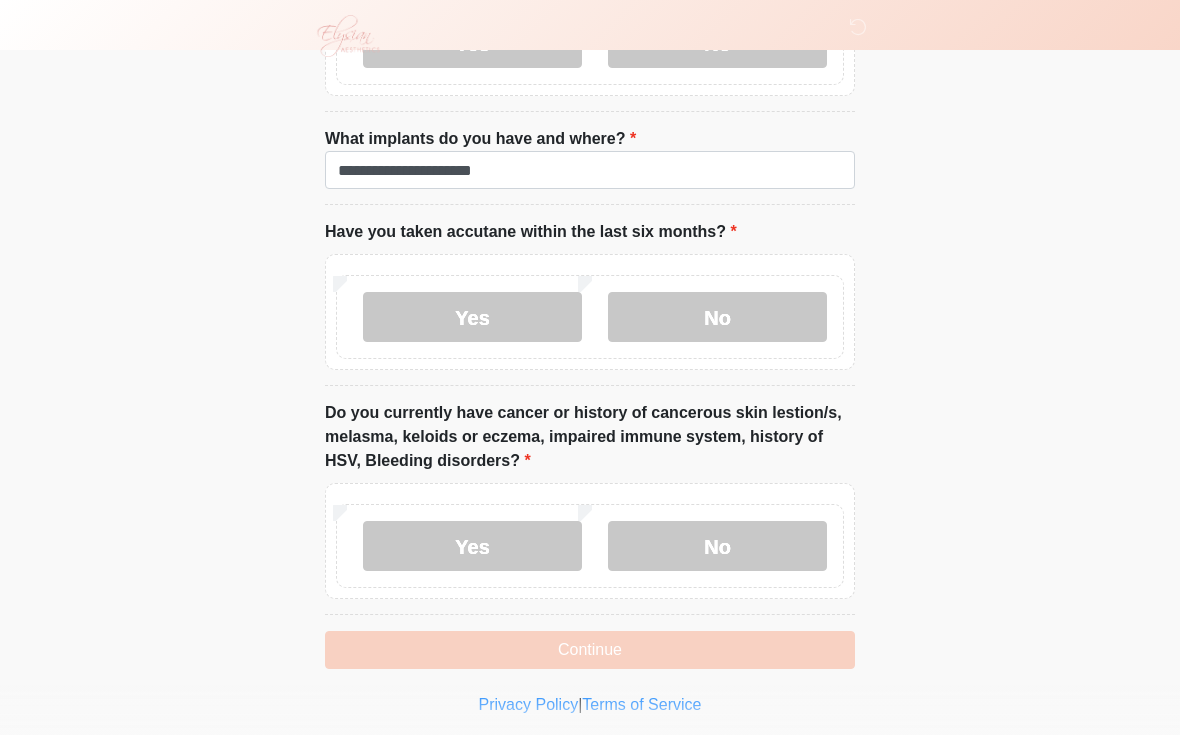 click on "Continue" at bounding box center (590, 650) 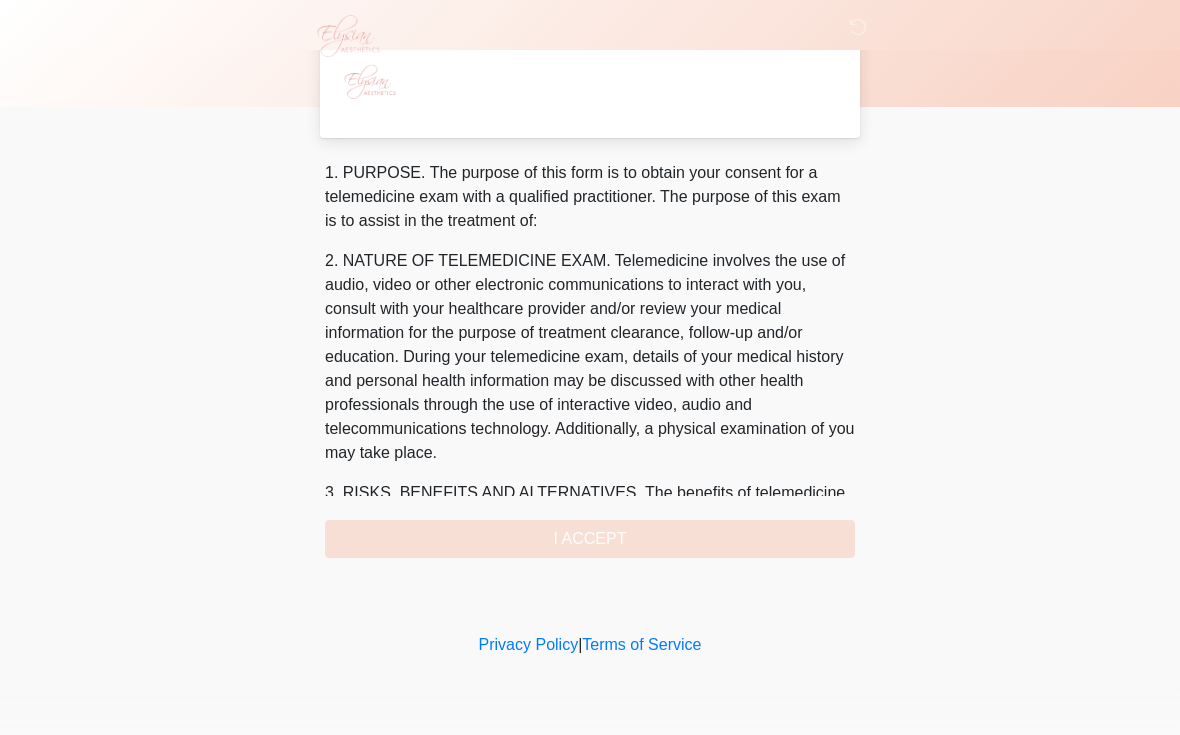 scroll, scrollTop: 0, scrollLeft: 0, axis: both 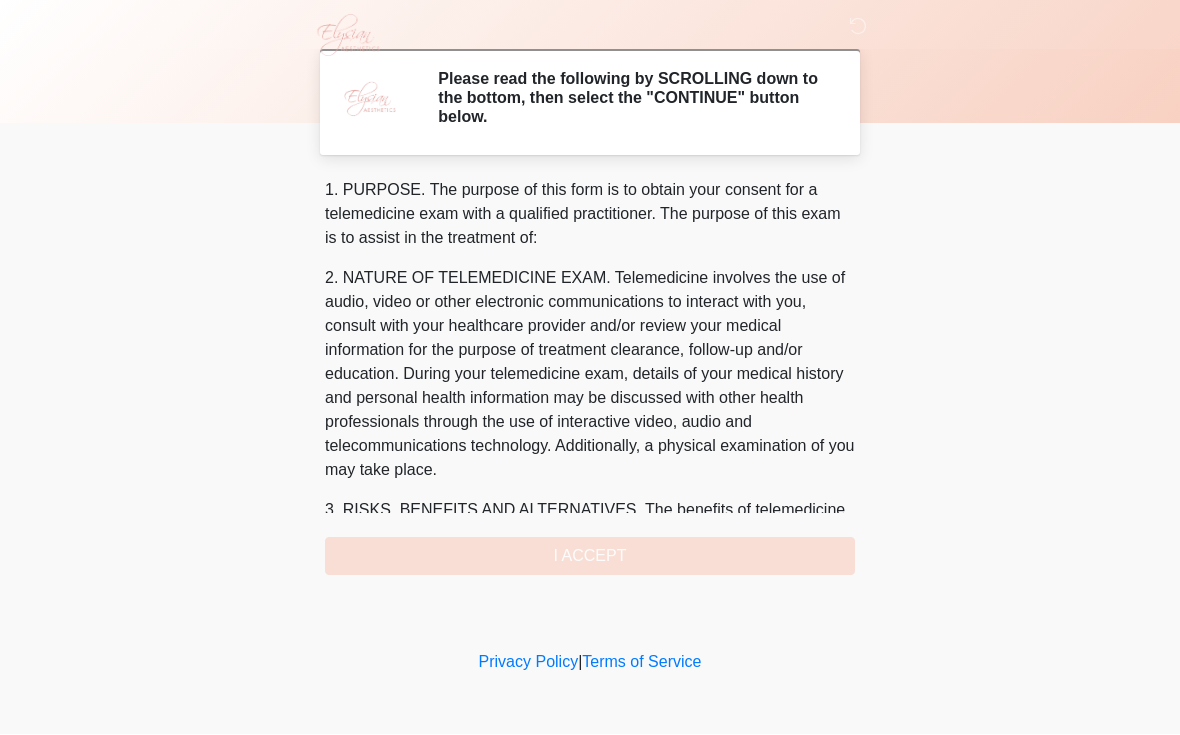 click on "1. PURPOSE. The purpose of this form is to obtain your consent for a telemedicine exam with a qualified practitioner. The purpose of this exam is to assist in the treatment of:  2. NATURE OF TELEMEDICINE EXAM. Telemedicine involves the use of audio, video or other electronic communications to interact with you, consult with your healthcare provider and/or review your medical information for the purpose of treatment clearance, follow-up and/or education. During your telemedicine exam, details of your medical history and personal health information may be discussed with other health professionals through the use of interactive video, audio and telecommunications technology. Additionally, a physical examination of you may take place. 4. HEALTHCARE INSTITUTION. Elysian Aesthetics  has medical and non-medical technical personnel who may participate in the telemedicine exam to aid in the audio/video link with the qualified practitioner.
I ACCEPT" at bounding box center (590, 377) 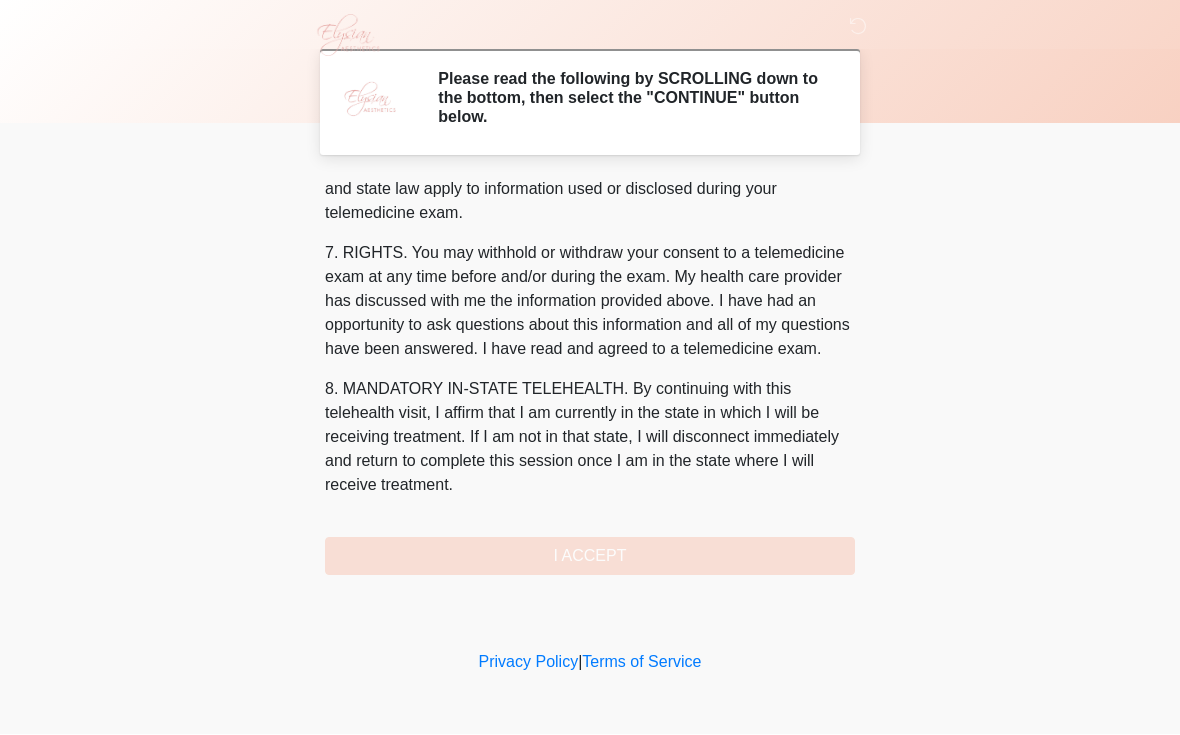 scroll, scrollTop: 825, scrollLeft: 0, axis: vertical 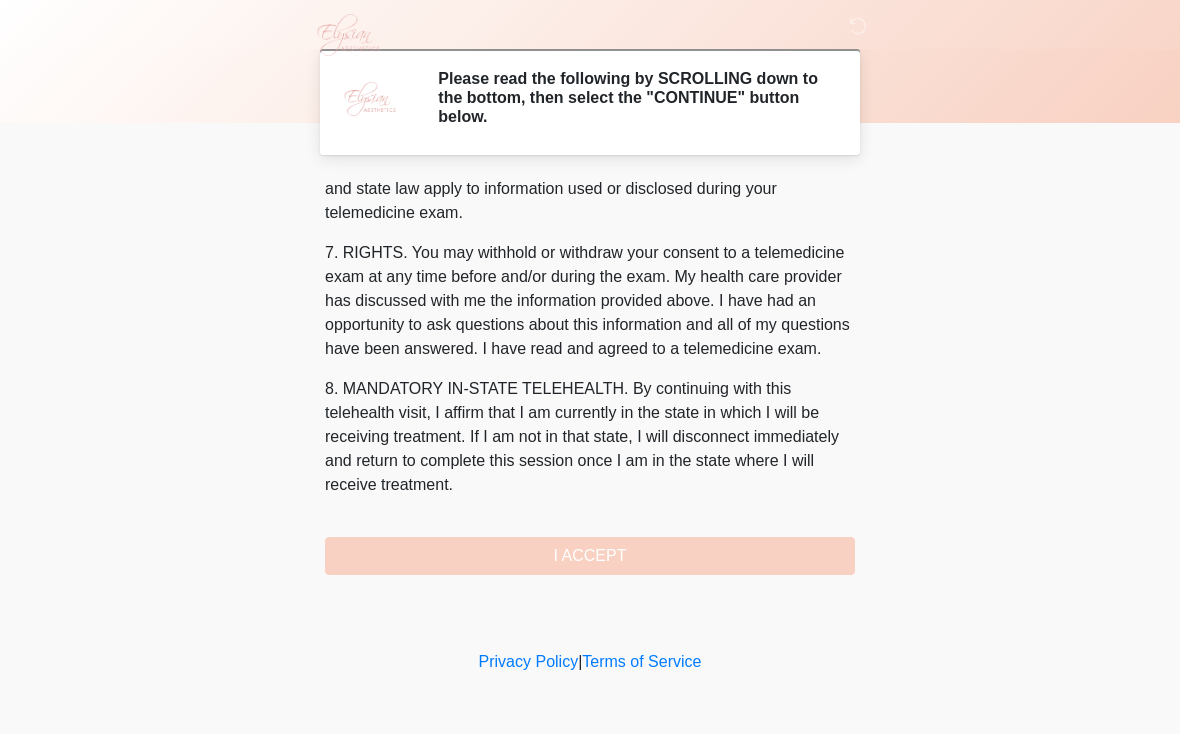 click on "I ACCEPT" at bounding box center [590, 557] 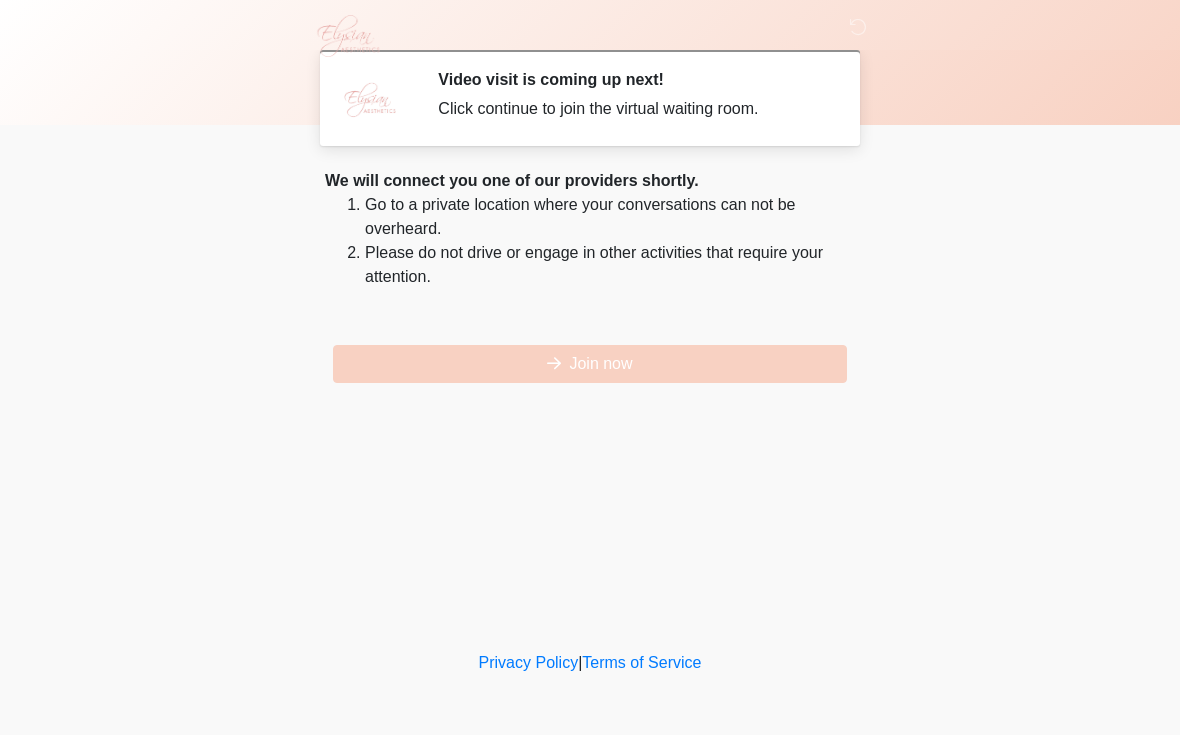 click on "Join now" at bounding box center [590, 364] 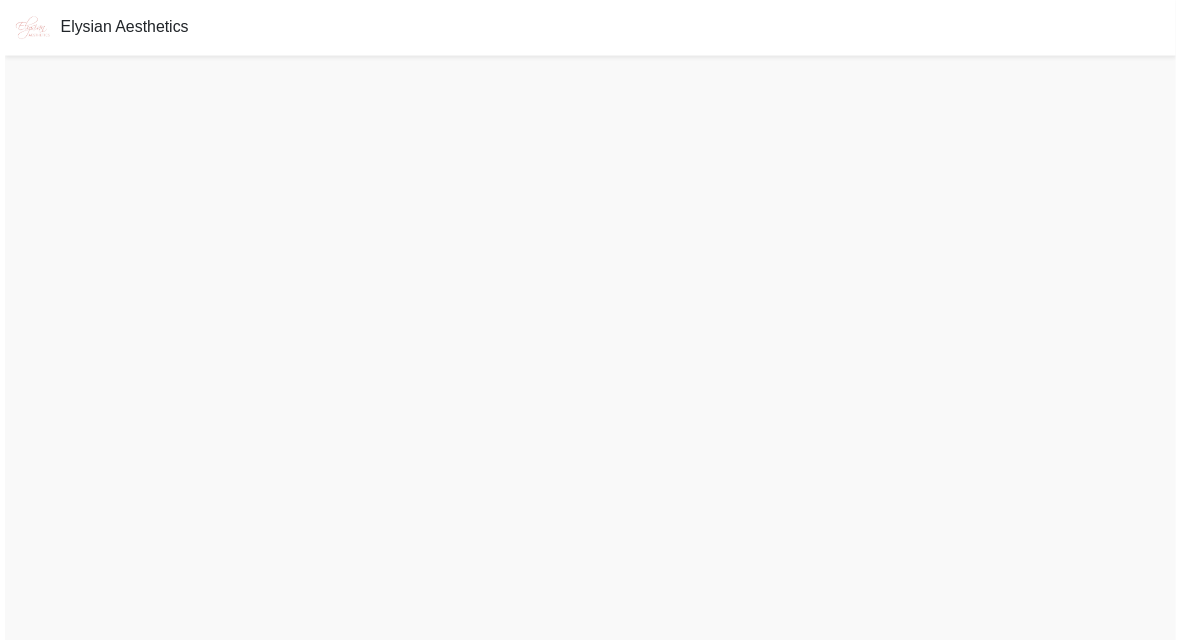scroll, scrollTop: 0, scrollLeft: 0, axis: both 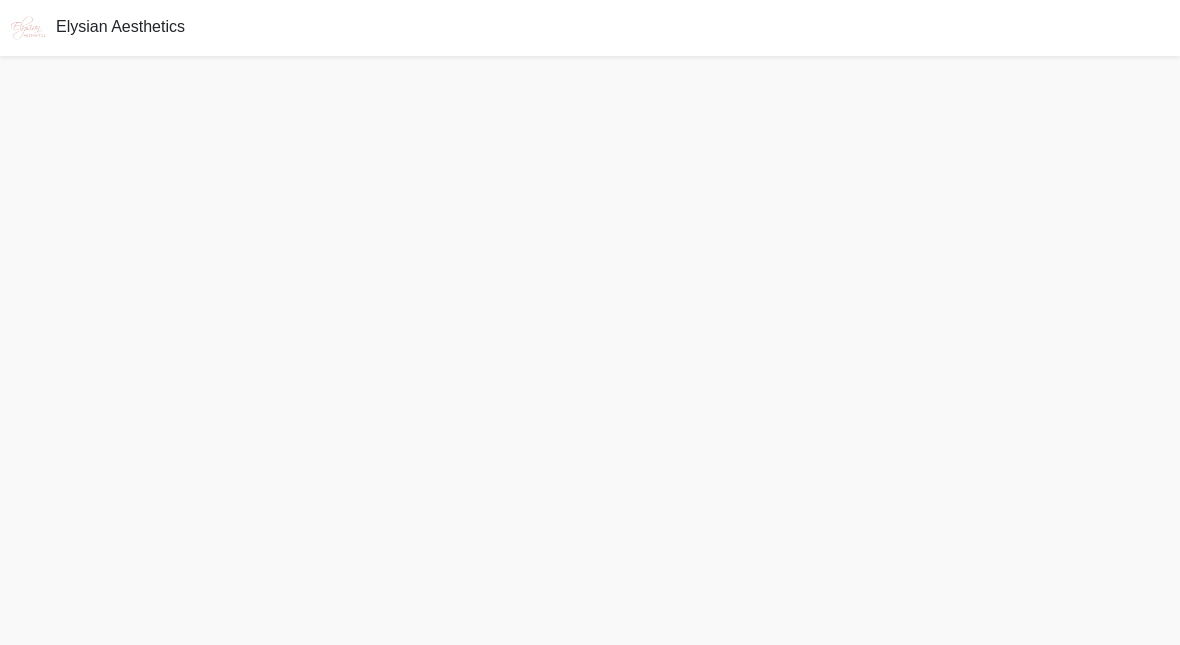 click at bounding box center (590, 350) 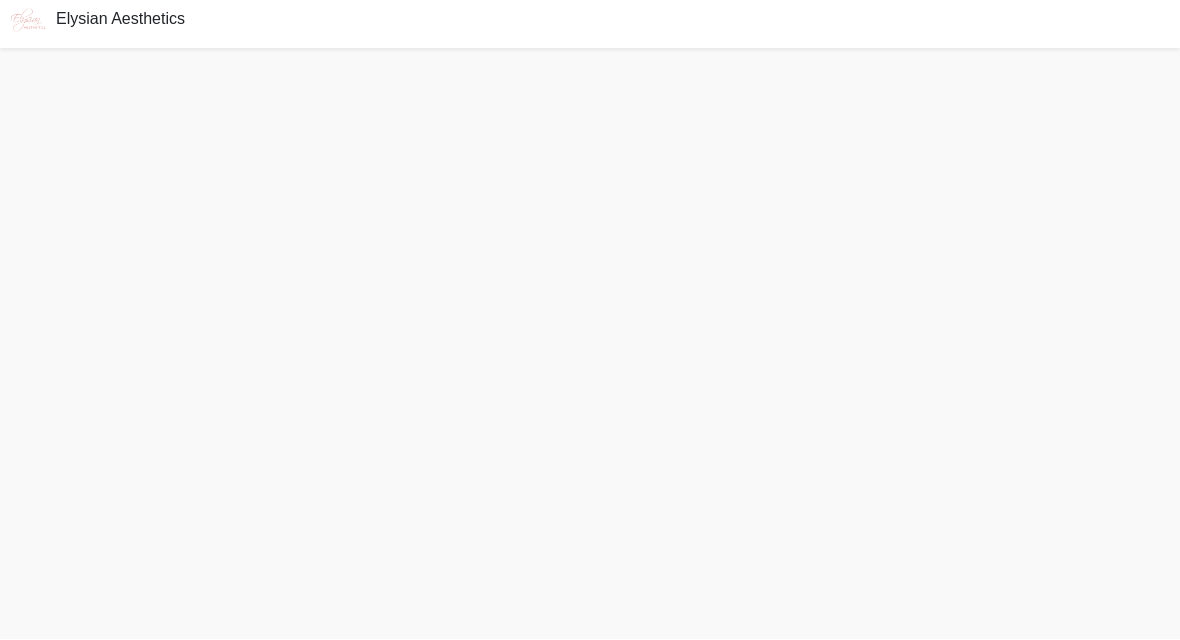 scroll, scrollTop: 42, scrollLeft: 0, axis: vertical 